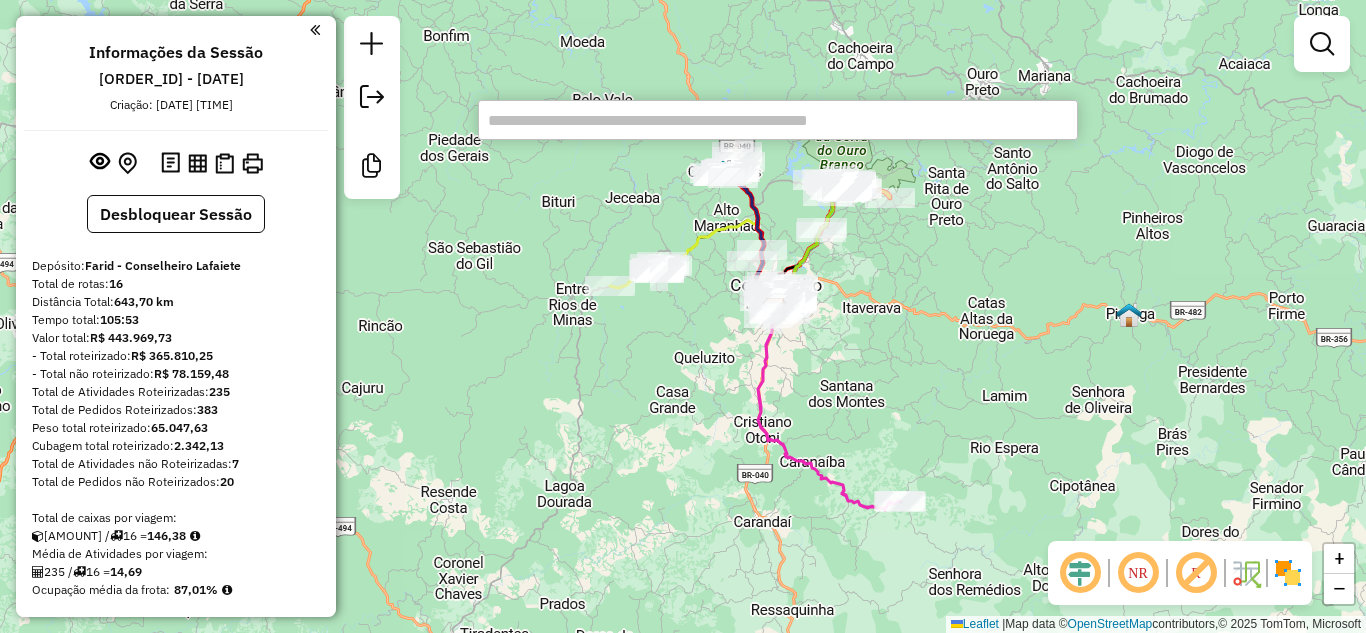 scroll, scrollTop: 0, scrollLeft: 0, axis: both 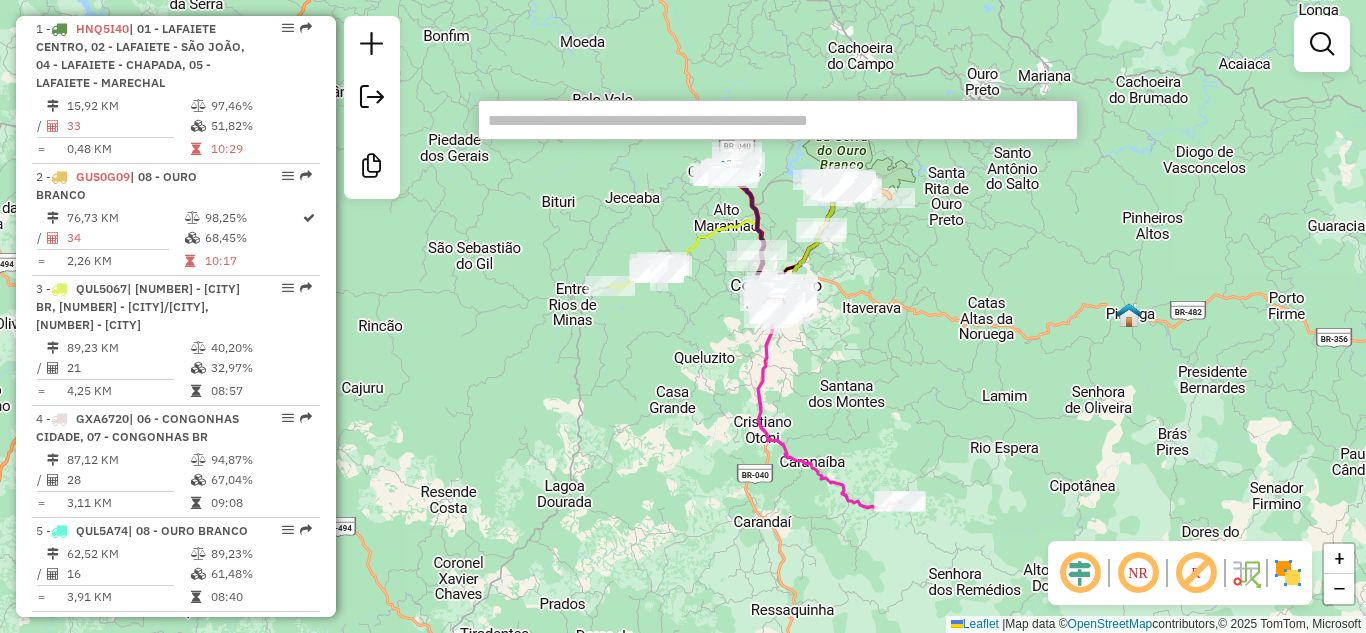 click at bounding box center (778, 120) 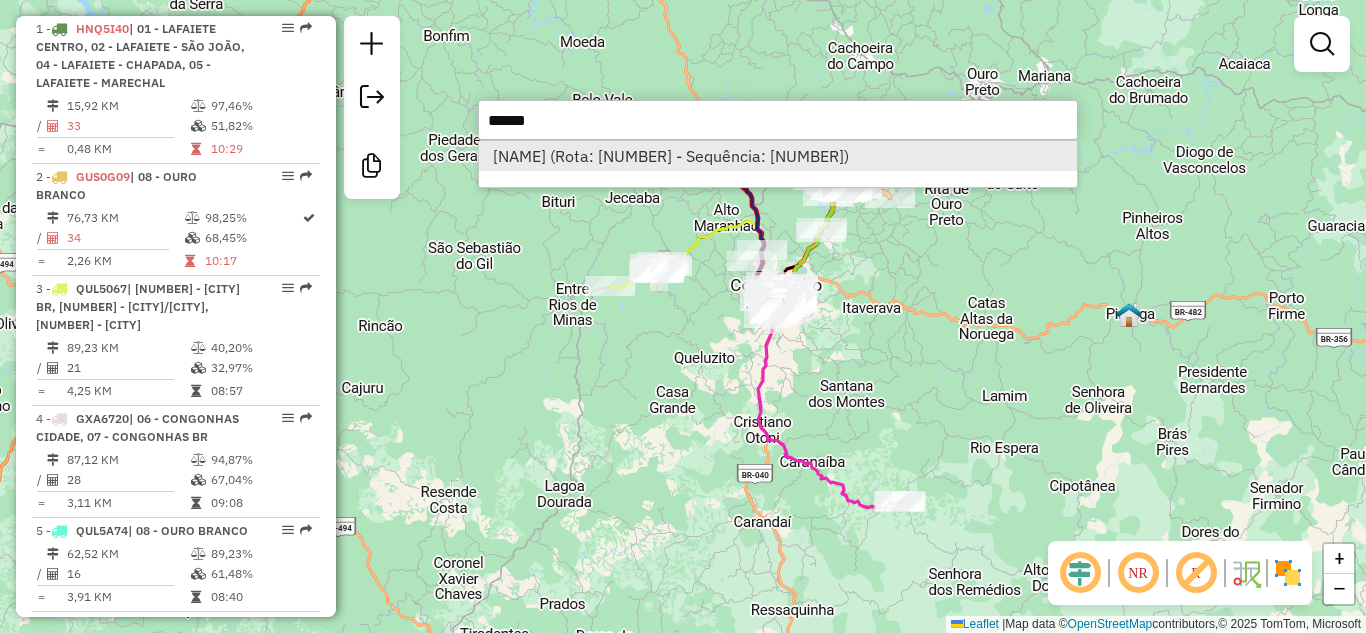 type on "*****" 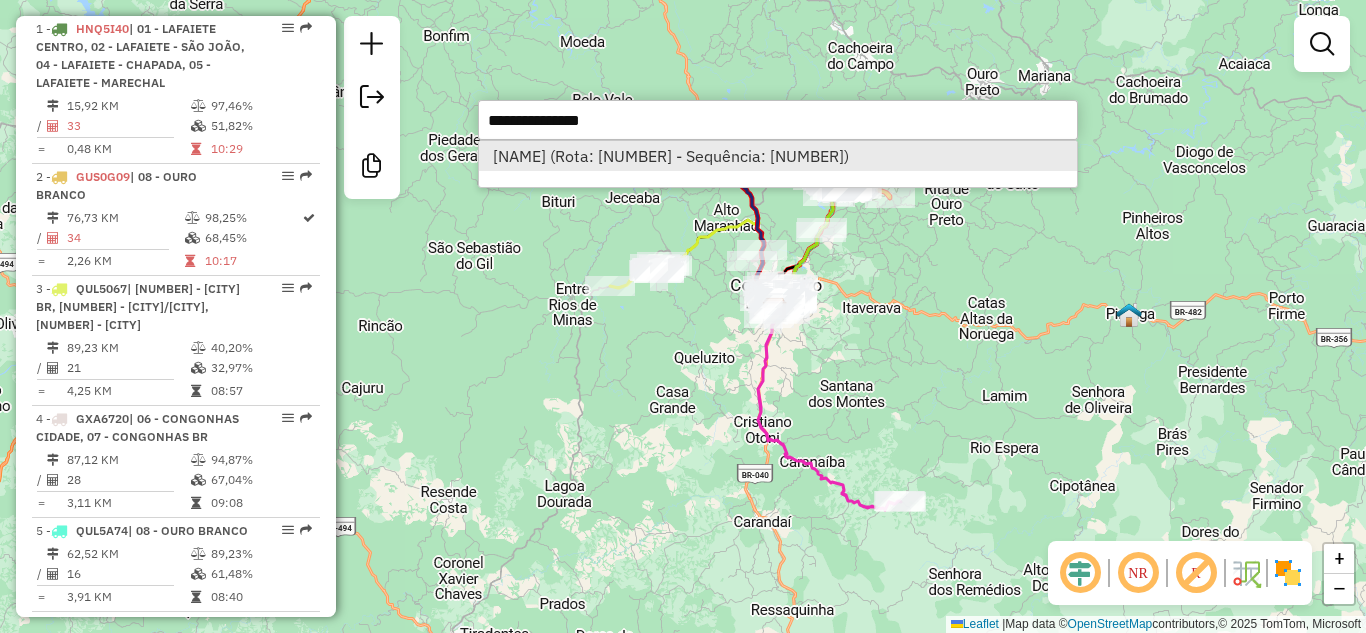 select on "**********" 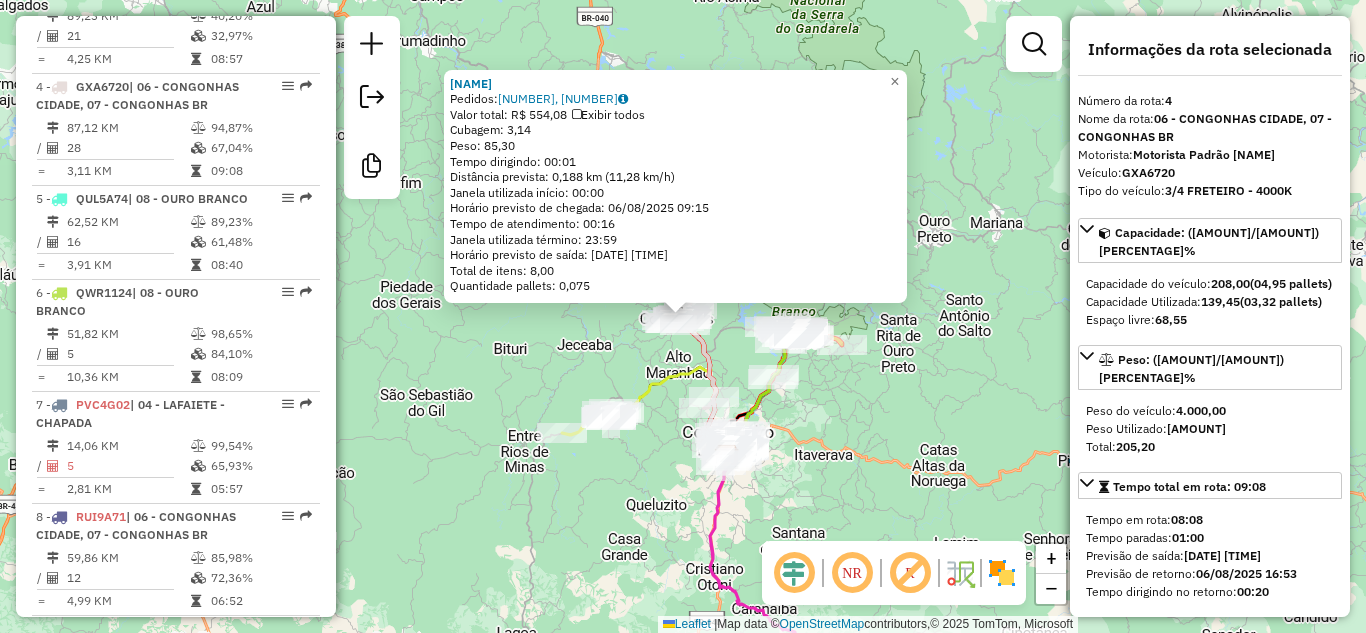 scroll, scrollTop: 1178, scrollLeft: 0, axis: vertical 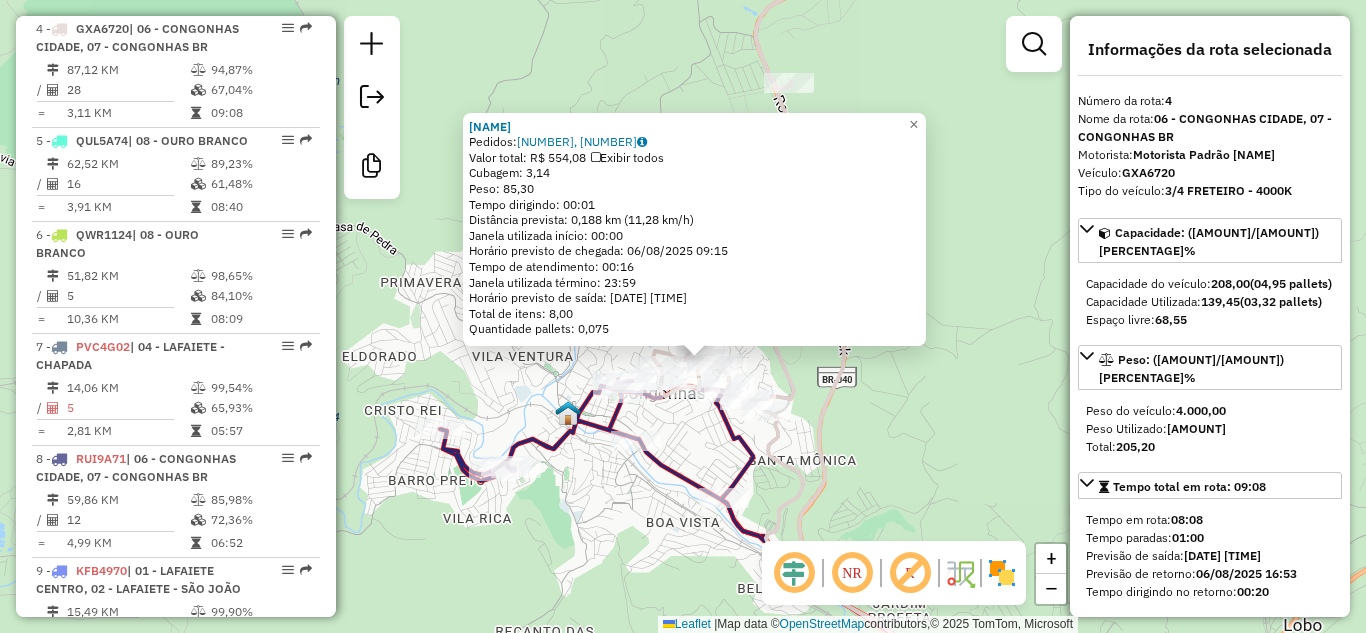 click on "[NAME]  Pedidos:  [ORDER_IDS]   Valor total: [CURRENCY] [AMOUNT]   Exibir todos   Cubagem: [AMOUNT]  Peso: [AMOUNT]  Tempo dirigindo: [TIME]   Distância prevista: [AMOUNT] km ([SPEED] km/h)   Janela utilizada início: [TIME]   Horário previsto de chegada: [DATE] [TIME]   Tempo de atendimento: [TIME]   Janela utilizada término: [TIME]   Horário previsto de saída: [DATE] [TIME]   Total de itens: [AMOUNT]   Quantidade pallets: [AMOUNT]" 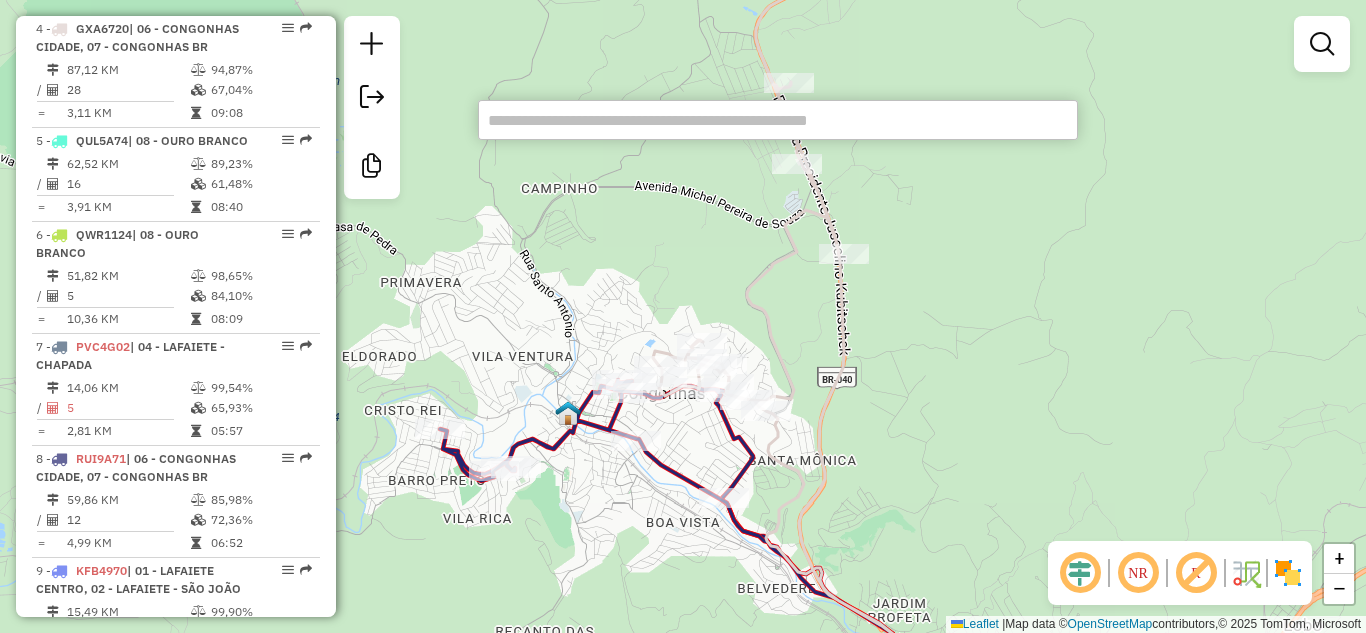 type on "*" 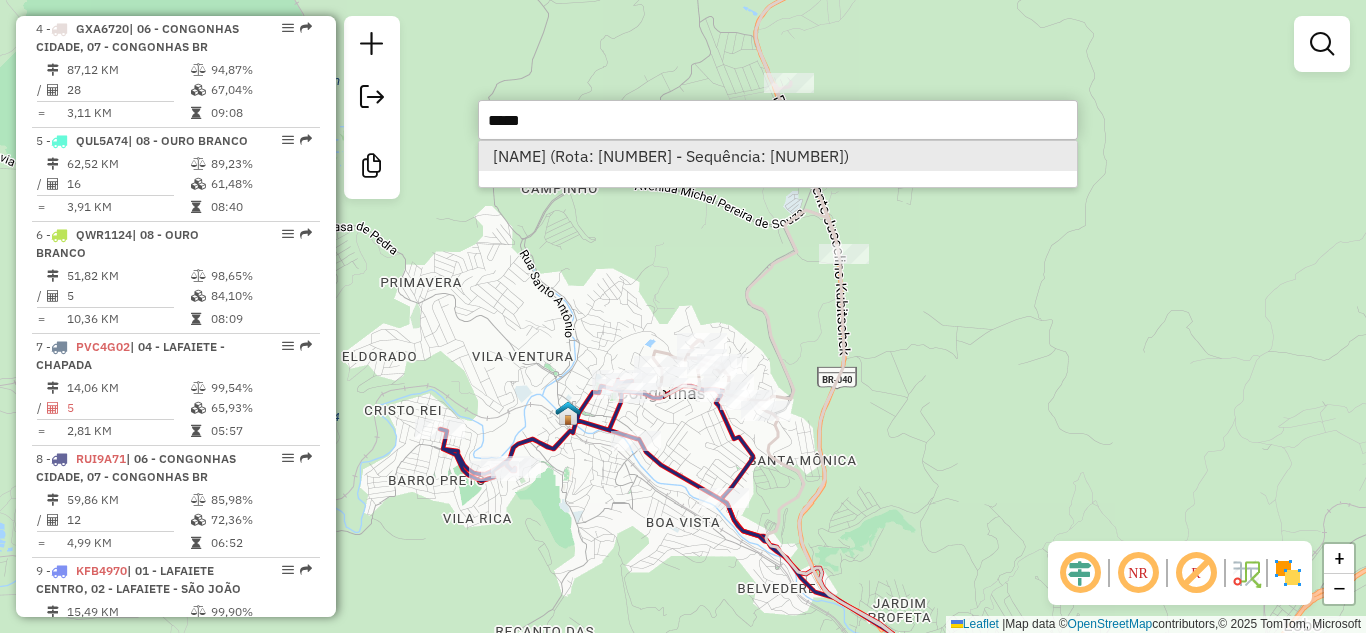 type on "*****" 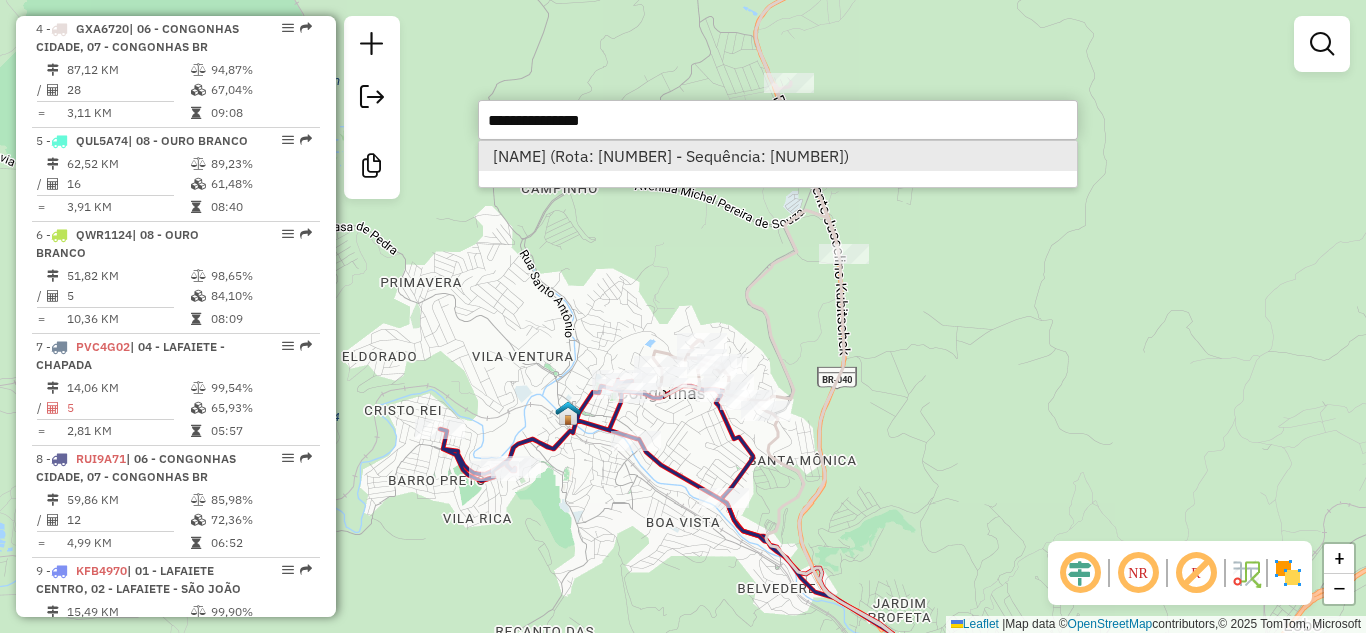 select on "**********" 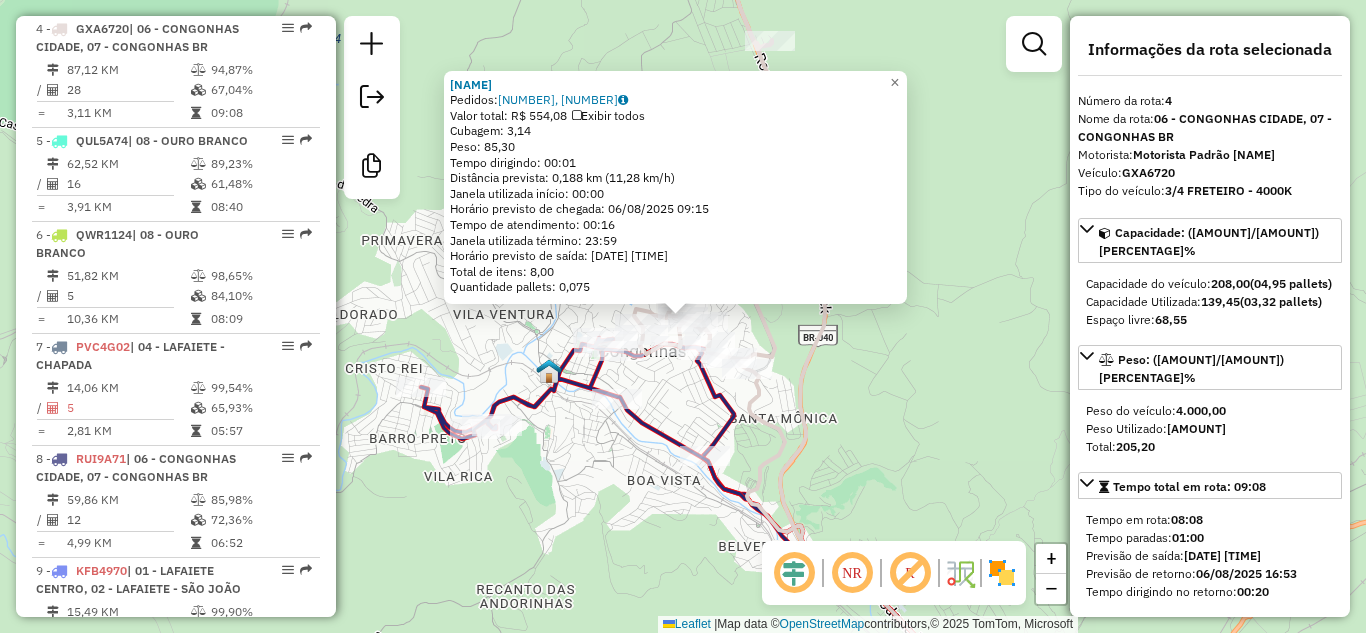 drag, startPoint x: 633, startPoint y: 83, endPoint x: 453, endPoint y: 75, distance: 180.17769 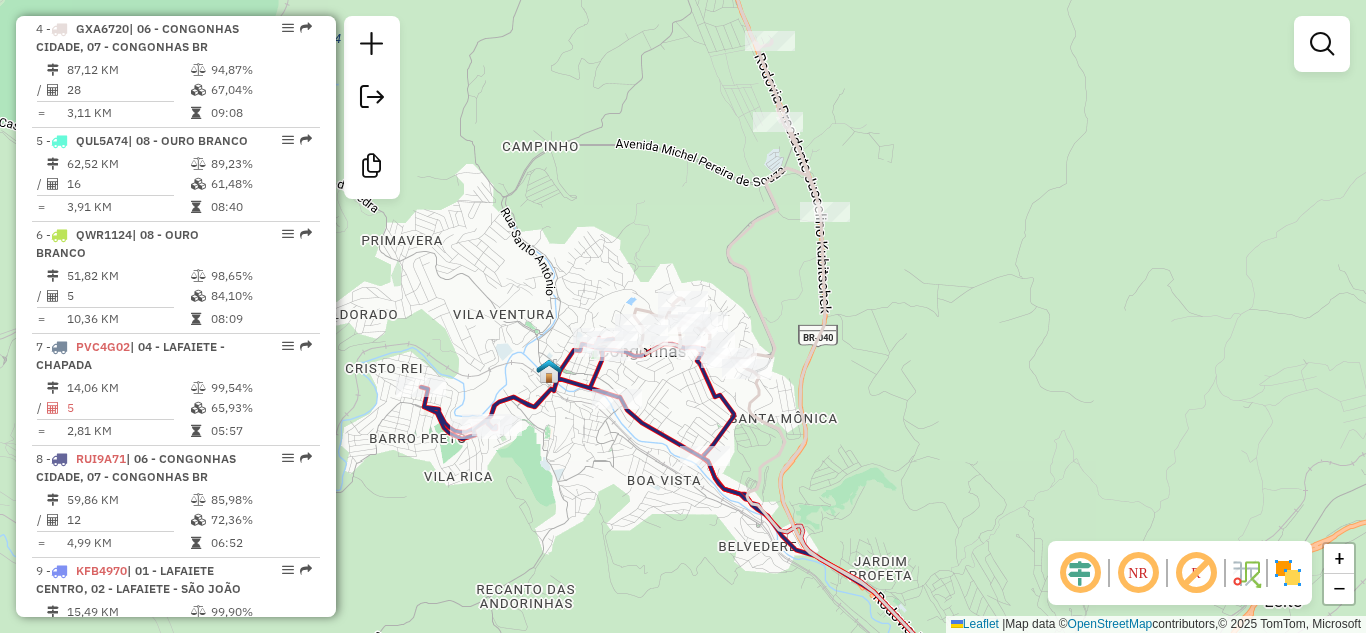 click on "Janela de atendimento Grade de atendimento Capacidade Transportadoras Veículos Cliente Pedidos  Rotas Selecione os dias de semana para filtrar as janelas de atendimento  Seg   Ter   Qua   Qui   Sex   Sáb   Dom  Informe o período da janela de atendimento: De: Até:  Filtrar exatamente a janela do cliente  Considerar janela de atendimento padrão  Selecione os dias de semana para filtrar as grades de atendimento  Seg   Ter   Qua   Qui   Sex   Sáb   Dom   Considerar clientes sem dia de atendimento cadastrado  Clientes fora do dia de atendimento selecionado Filtrar as atividades entre os valores definidos abaixo:  Peso mínimo:   Peso máximo:   Cubagem mínima:   Cubagem máxima:   De:   Até:  Filtrar as atividades entre o tempo de atendimento definido abaixo:  De:   Até:   Considerar capacidade total dos clientes não roteirizados Transportadora: Selecione um ou mais itens Tipo de veículo: Selecione um ou mais itens Veículo: Selecione um ou mais itens Motorista: Selecione um ou mais itens Nome: Rótulo:" 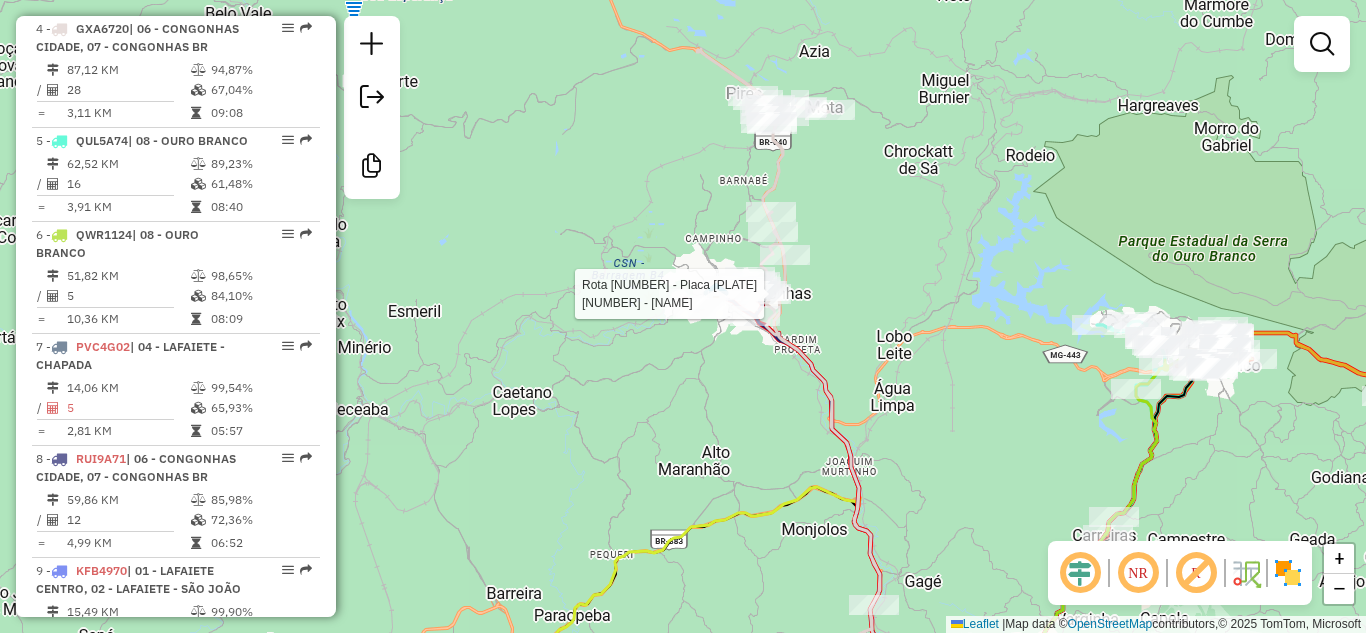 select on "**********" 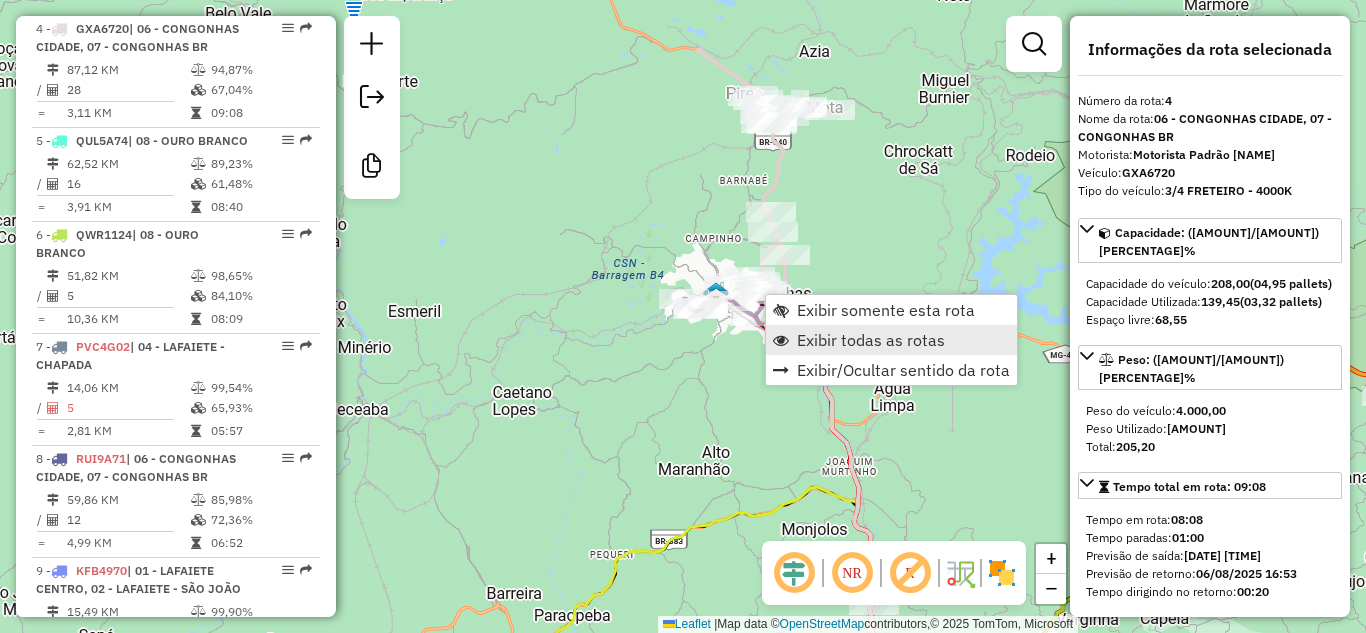 click on "Exibir todas as rotas" at bounding box center [871, 340] 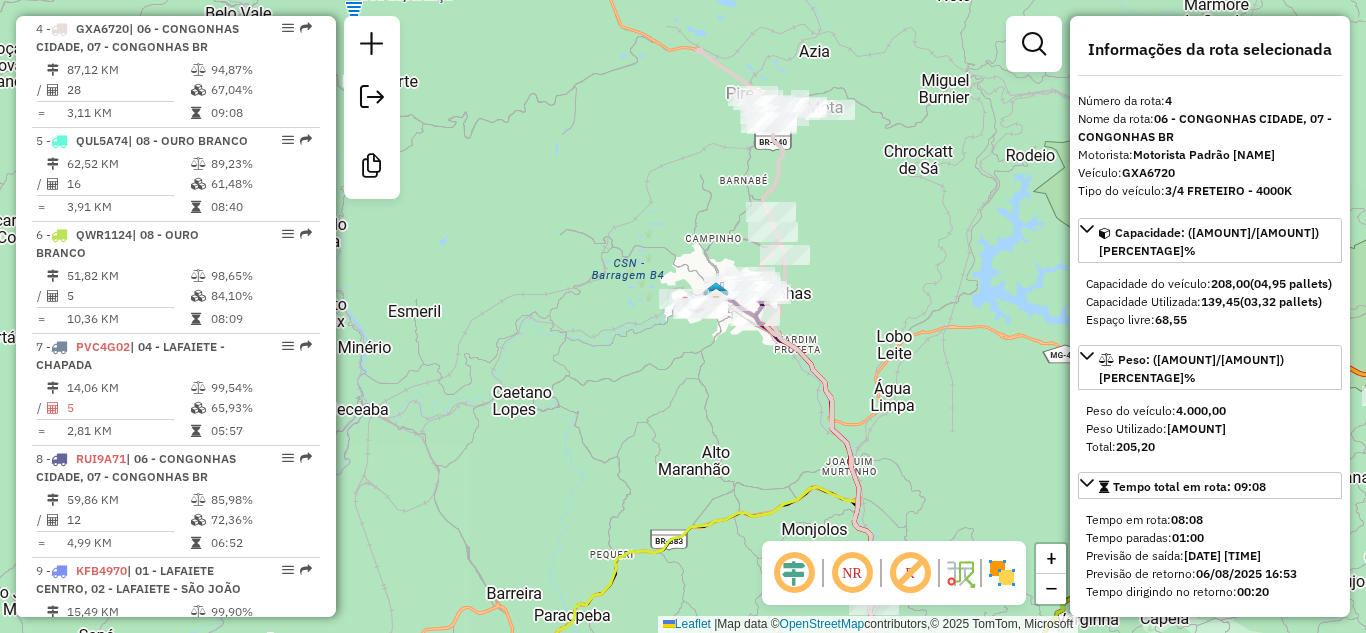 click on "Janela de atendimento Grade de atendimento Capacidade Transportadoras Veículos Cliente Pedidos  Rotas Selecione os dias de semana para filtrar as janelas de atendimento  Seg   Ter   Qua   Qui   Sex   Sáb   Dom  Informe o período da janela de atendimento: De: Até:  Filtrar exatamente a janela do cliente  Considerar janela de atendimento padrão  Selecione os dias de semana para filtrar as grades de atendimento  Seg   Ter   Qua   Qui   Sex   Sáb   Dom   Considerar clientes sem dia de atendimento cadastrado  Clientes fora do dia de atendimento selecionado Filtrar as atividades entre os valores definidos abaixo:  Peso mínimo:   Peso máximo:   Cubagem mínima:   Cubagem máxima:   De:   Até:  Filtrar as atividades entre o tempo de atendimento definido abaixo:  De:   Até:   Considerar capacidade total dos clientes não roteirizados Transportadora: Selecione um ou mais itens Tipo de veículo: Selecione um ou mais itens Veículo: Selecione um ou mais itens Motorista: Selecione um ou mais itens Nome: Rótulo:" 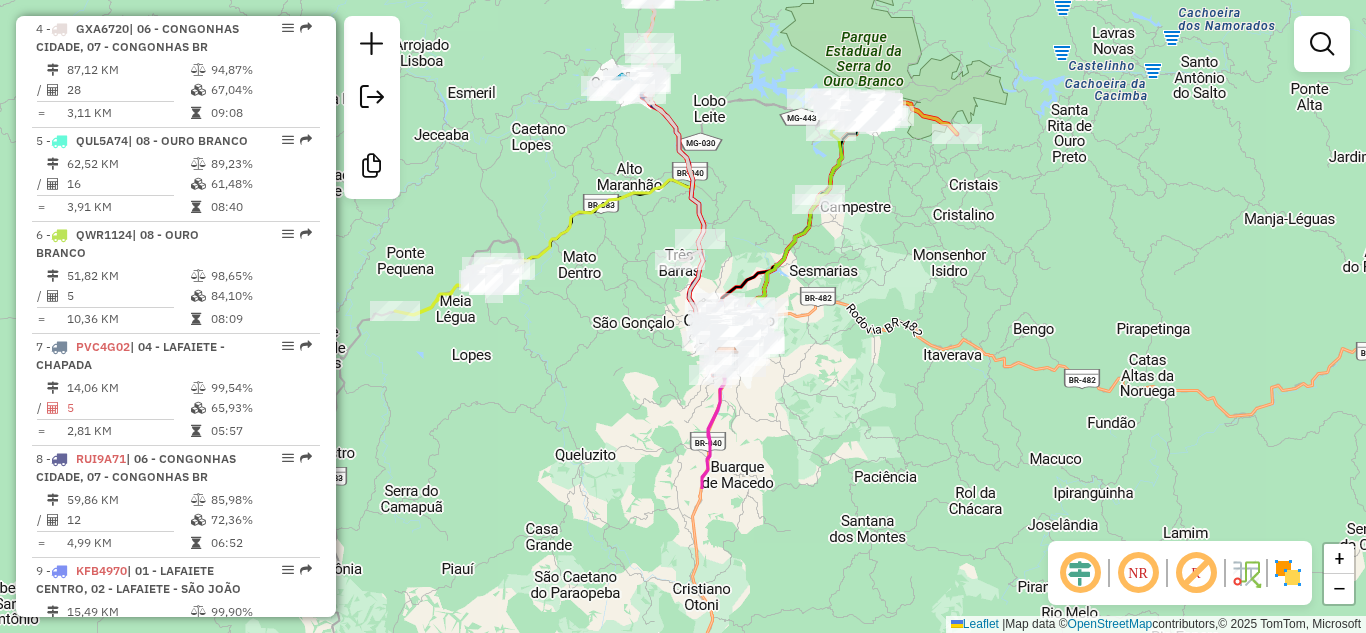 drag, startPoint x: 1088, startPoint y: 403, endPoint x: 919, endPoint y: 245, distance: 231.3547 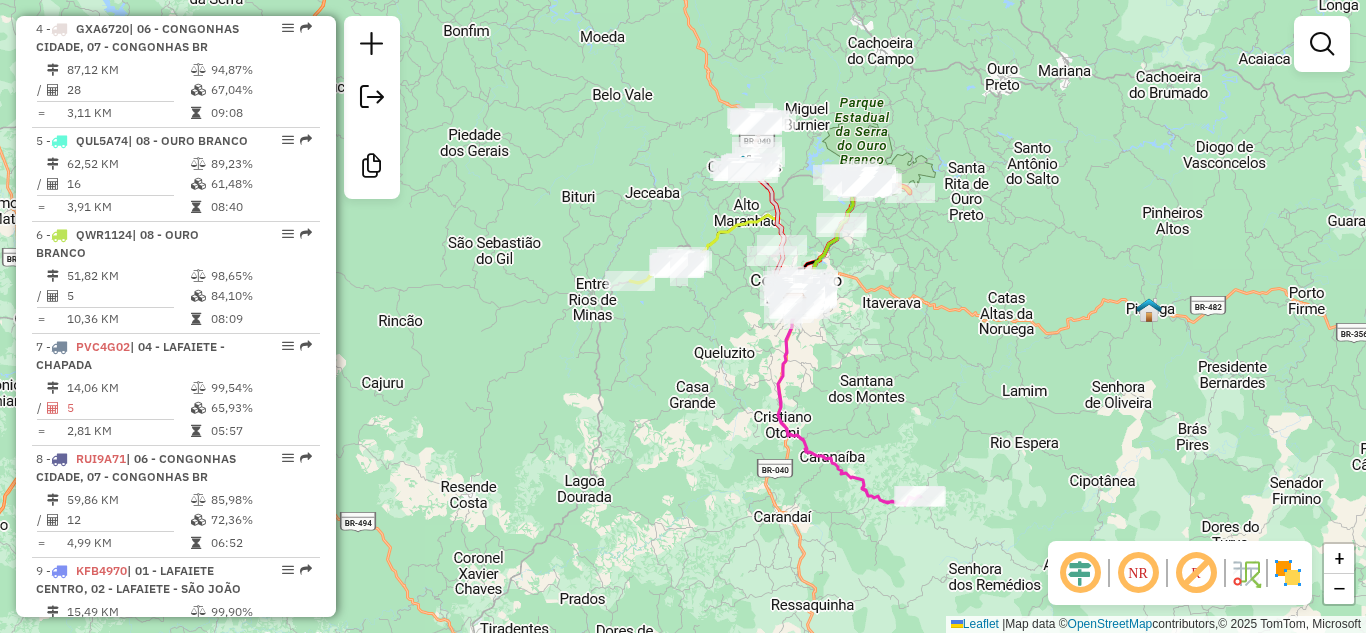 drag, startPoint x: 1001, startPoint y: 334, endPoint x: 981, endPoint y: 309, distance: 32.01562 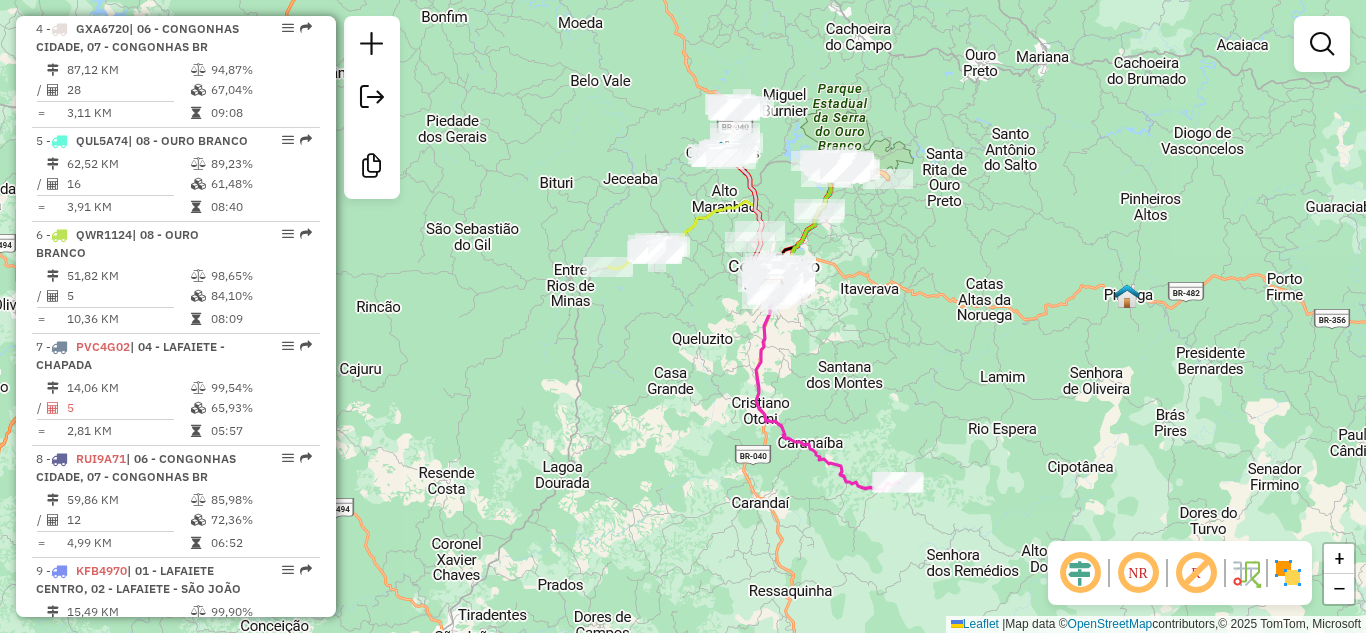 drag, startPoint x: 972, startPoint y: 336, endPoint x: 951, endPoint y: 320, distance: 26.400757 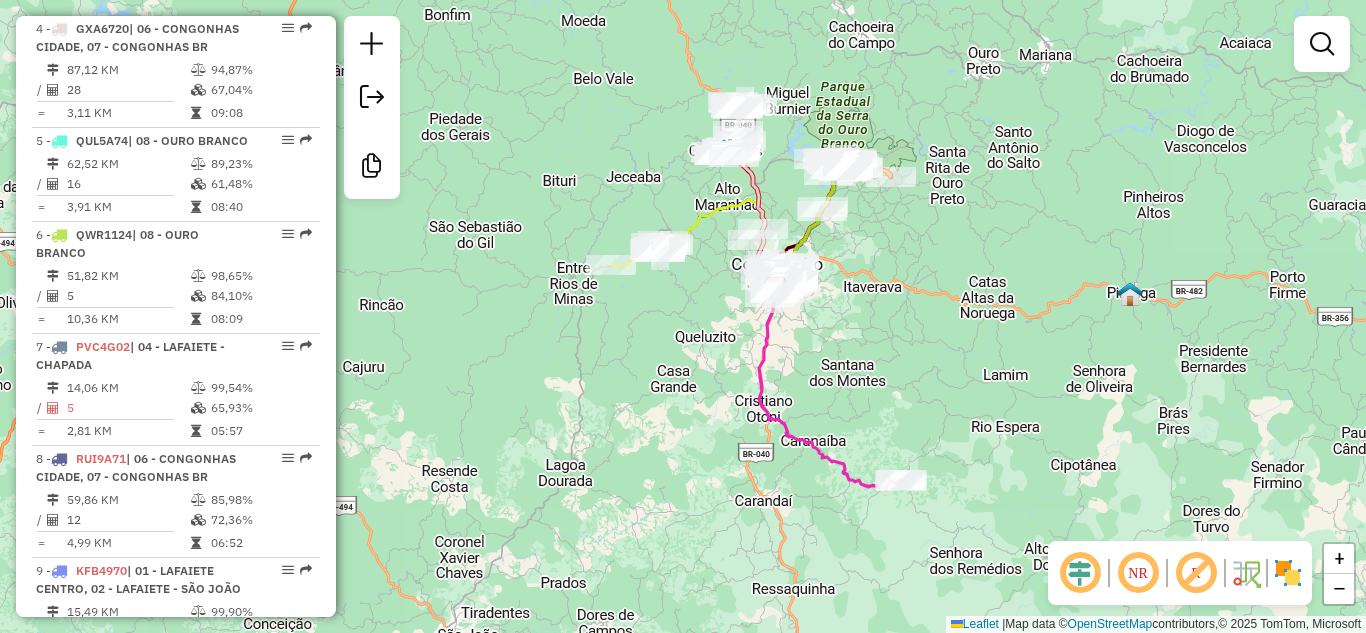 click on "Janela de atendimento Grade de atendimento Capacidade Transportadoras Veículos Cliente Pedidos  Rotas Selecione os dias de semana para filtrar as janelas de atendimento  Seg   Ter   Qua   Qui   Sex   Sáb   Dom  Informe o período da janela de atendimento: De: Até:  Filtrar exatamente a janela do cliente  Considerar janela de atendimento padrão  Selecione os dias de semana para filtrar as grades de atendimento  Seg   Ter   Qua   Qui   Sex   Sáb   Dom   Considerar clientes sem dia de atendimento cadastrado  Clientes fora do dia de atendimento selecionado Filtrar as atividades entre os valores definidos abaixo:  Peso mínimo:   Peso máximo:   Cubagem mínima:   Cubagem máxima:   De:   Até:  Filtrar as atividades entre o tempo de atendimento definido abaixo:  De:   Até:   Considerar capacidade total dos clientes não roteirizados Transportadora: Selecione um ou mais itens Tipo de veículo: Selecione um ou mais itens Veículo: Selecione um ou mais itens Motorista: Selecione um ou mais itens Nome: Rótulo:" 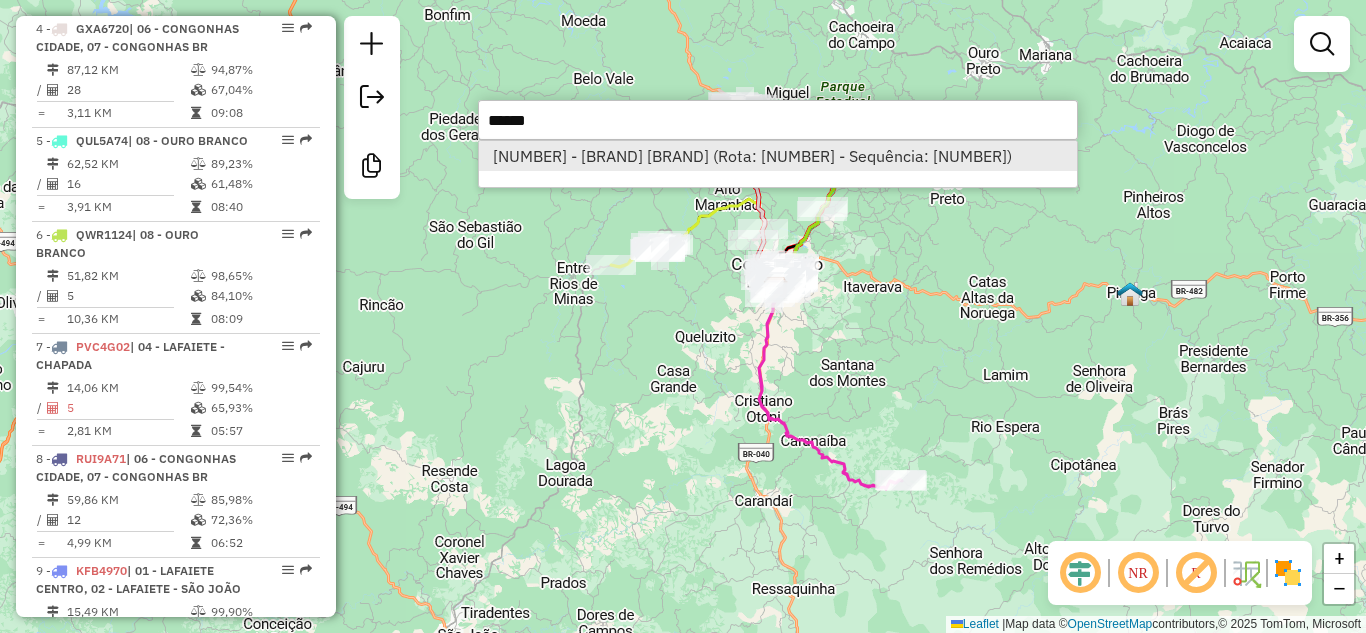 type on "*****" 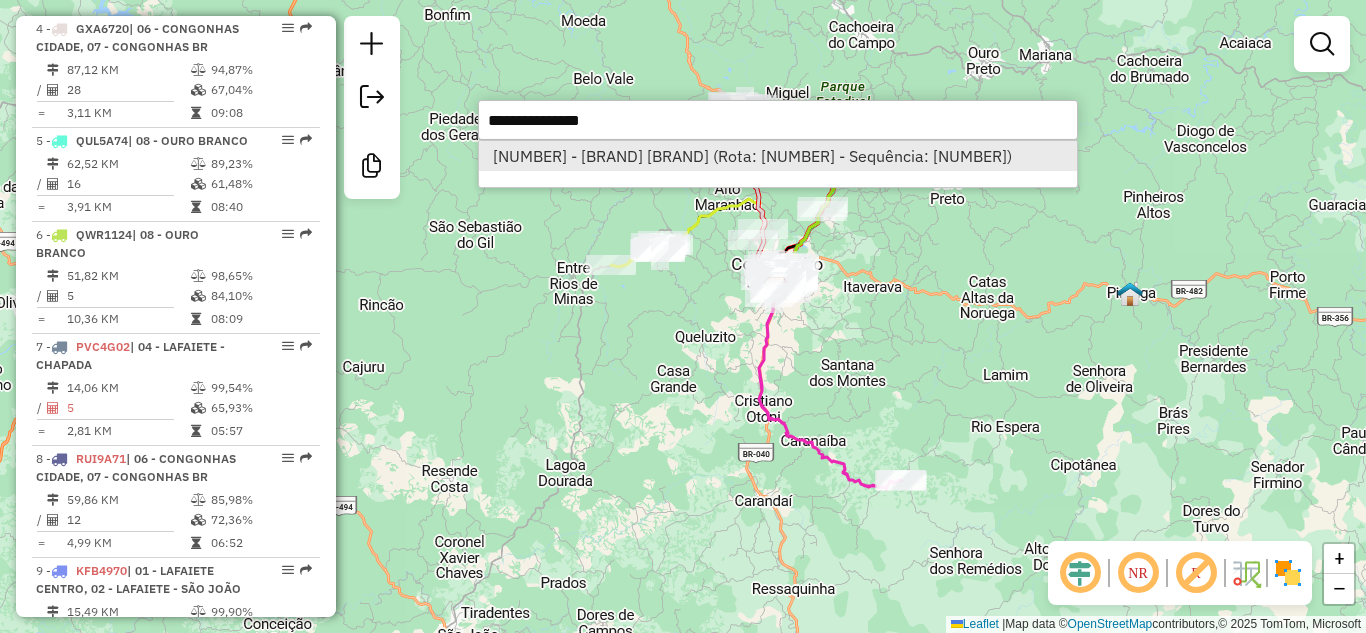 select on "**********" 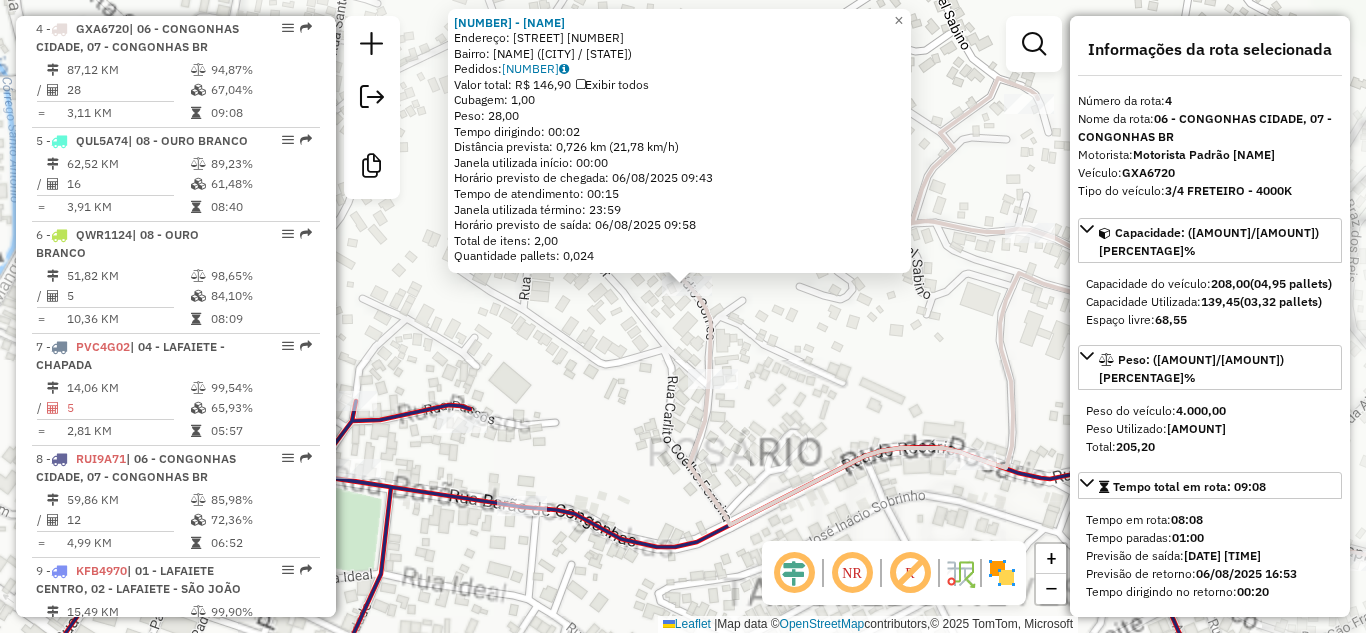 click on "[NUMBER] - [BRAND]  Endereço:  [STREET] [NUMBER]   Bairro: [NEIGHBORHOOD] ([CITY] / MG)   Pedidos:  [NUMBER]   Valor total: R$ 146,90   Exibir todos   Cubagem: 1,00  Peso: 28,00  Tempo dirigindo: 00:02   Distância prevista: 0,726 km (21,78 km/h)   Janela utilizada início: 00:00   Horário previsto de chegada: 06/08/2025 09:43   Tempo de atendimento: 00:15   Janela utilizada término: 23:59   Horário previsto de saída: 06/08/2025 09:58   Total de itens: 2,00   Quantidade pallets: 0,024  × Janela de atendimento Grade de atendimento Capacidade Transportadoras Veículos Cliente Pedidos  Rotas Selecione os dias de semana para filtrar as janelas de atendimento  Seg   Ter   Qua   Qui   Sex   Sáb   Dom  Informe o período da janela de atendimento: De: Até:  Filtrar exatamente a janela do cliente  Considerar janela de atendimento padrão  Selecione os dias de semana para filtrar as grades de atendimento  Seg   Ter   Qua   Qui   Sex   Sáb   Dom   Considerar clientes sem dia de atendimento cadastrado  De:  De:" 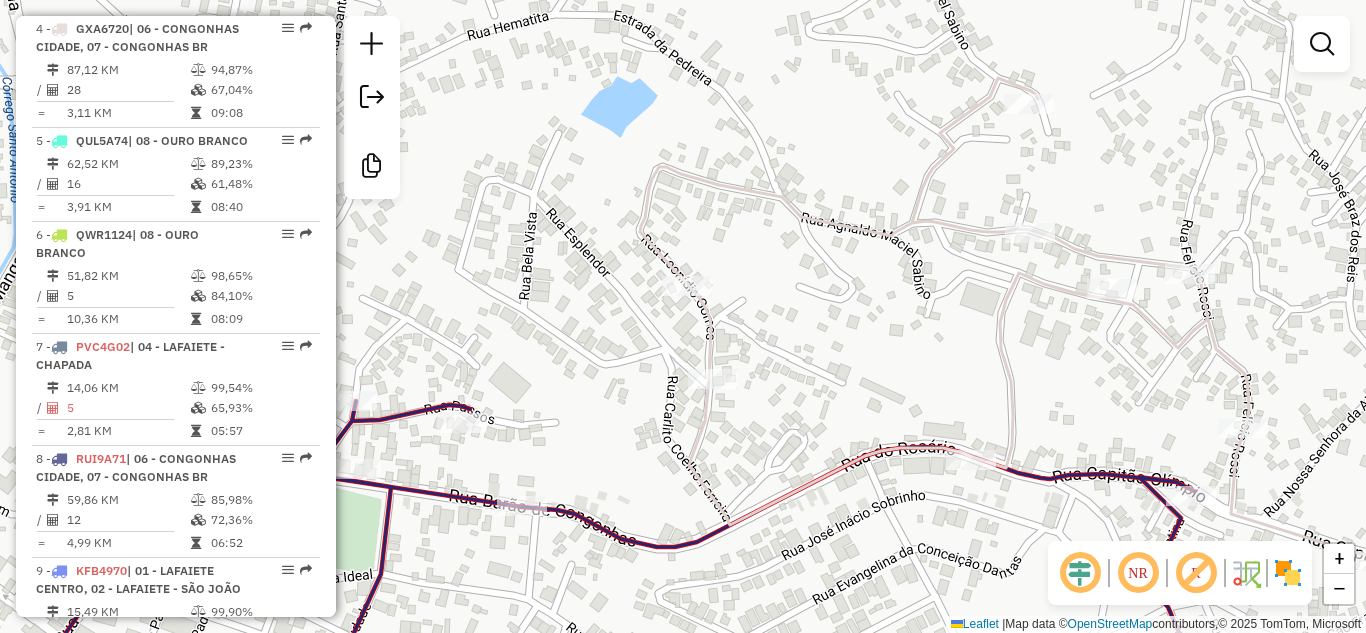 click on "Janela de atendimento Grade de atendimento Capacidade Transportadoras Veículos Cliente Pedidos  Rotas Selecione os dias de semana para filtrar as janelas de atendimento  Seg   Ter   Qua   Qui   Sex   Sáb   Dom  Informe o período da janela de atendimento: De: Até:  Filtrar exatamente a janela do cliente  Considerar janela de atendimento padrão  Selecione os dias de semana para filtrar as grades de atendimento  Seg   Ter   Qua   Qui   Sex   Sáb   Dom   Considerar clientes sem dia de atendimento cadastrado  Clientes fora do dia de atendimento selecionado Filtrar as atividades entre os valores definidos abaixo:  Peso mínimo:   Peso máximo:   Cubagem mínima:   Cubagem máxima:   De:   Até:  Filtrar as atividades entre o tempo de atendimento definido abaixo:  De:   Até:   Considerar capacidade total dos clientes não roteirizados Transportadora: Selecione um ou mais itens Tipo de veículo: Selecione um ou mais itens Veículo: Selecione um ou mais itens Motorista: Selecione um ou mais itens Nome: Rótulo:" 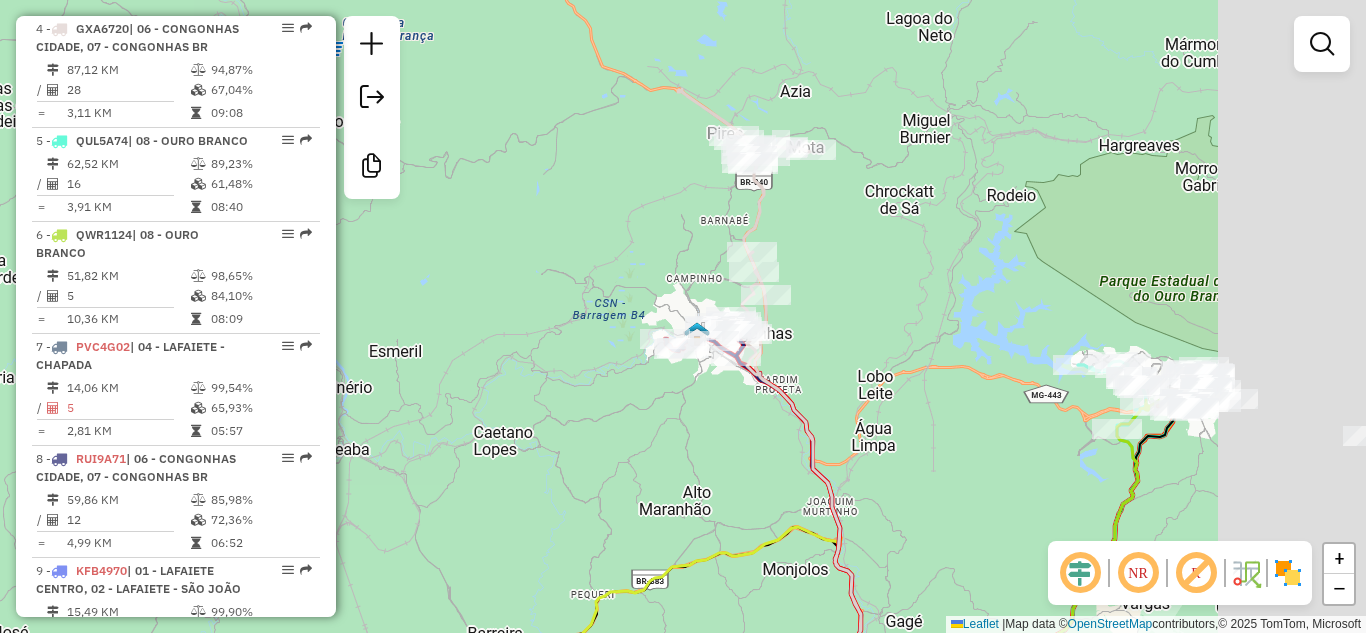 drag, startPoint x: 1182, startPoint y: 378, endPoint x: 855, endPoint y: 321, distance: 331.93073 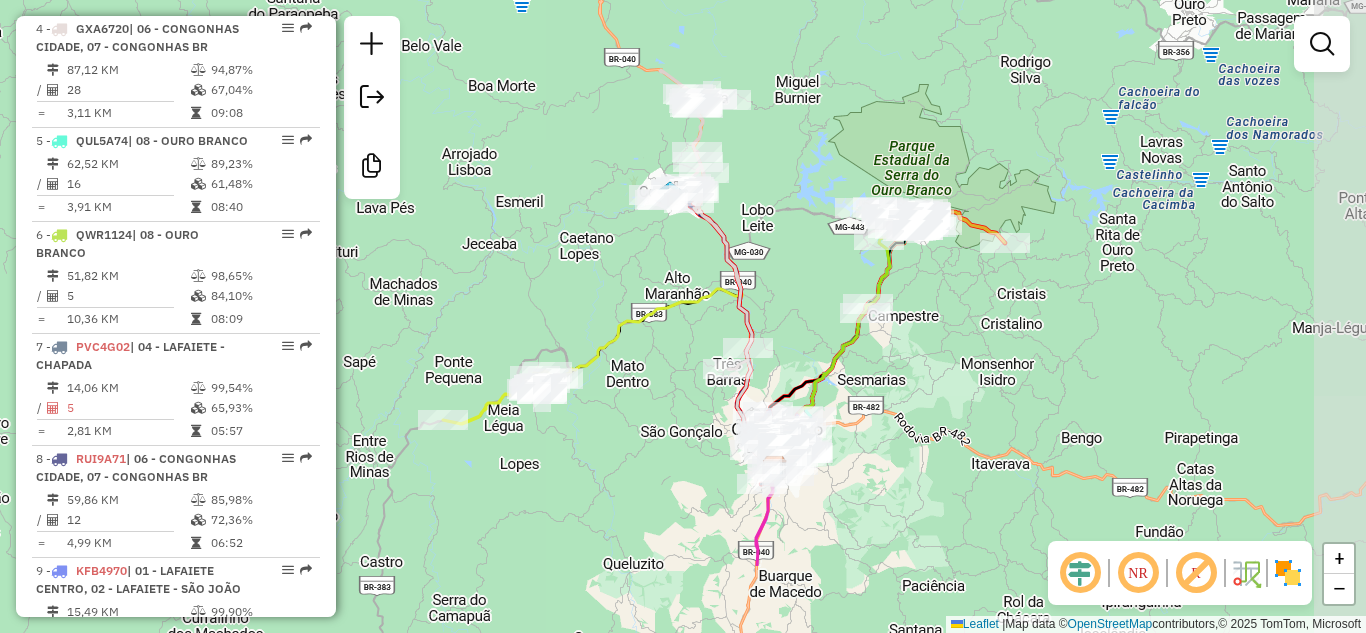 drag, startPoint x: 1044, startPoint y: 293, endPoint x: 949, endPoint y: 152, distance: 170.01764 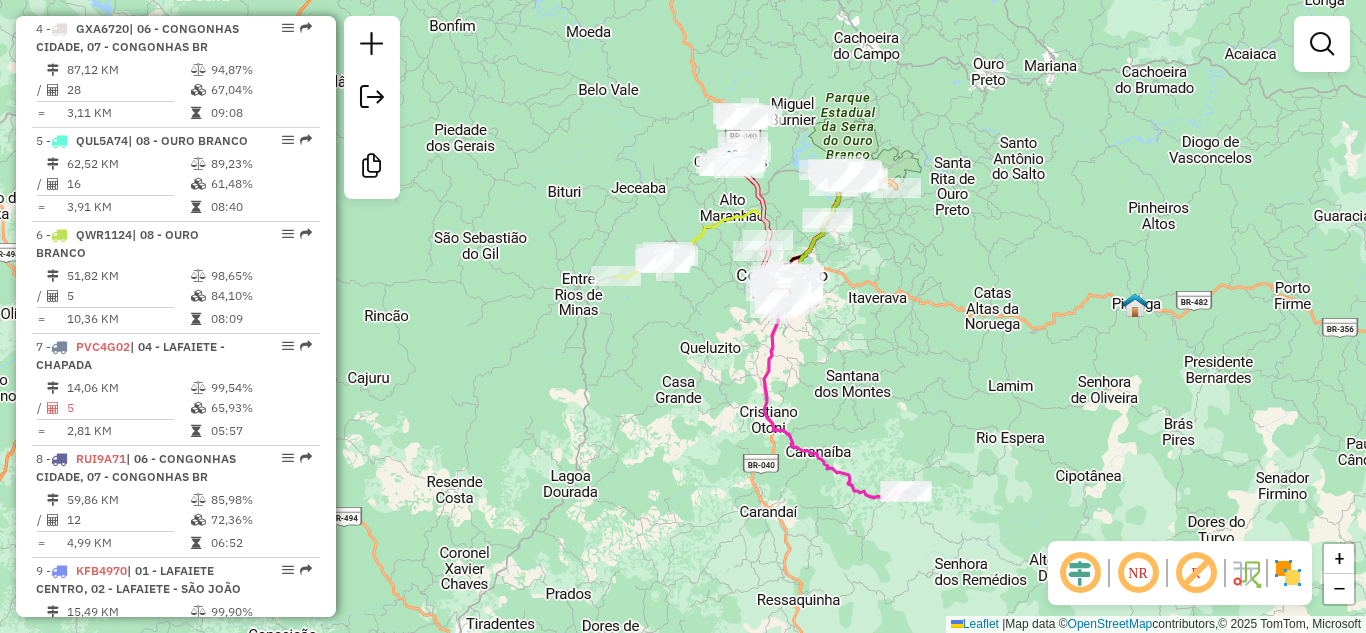 drag, startPoint x: 986, startPoint y: 332, endPoint x: 924, endPoint y: 285, distance: 77.801025 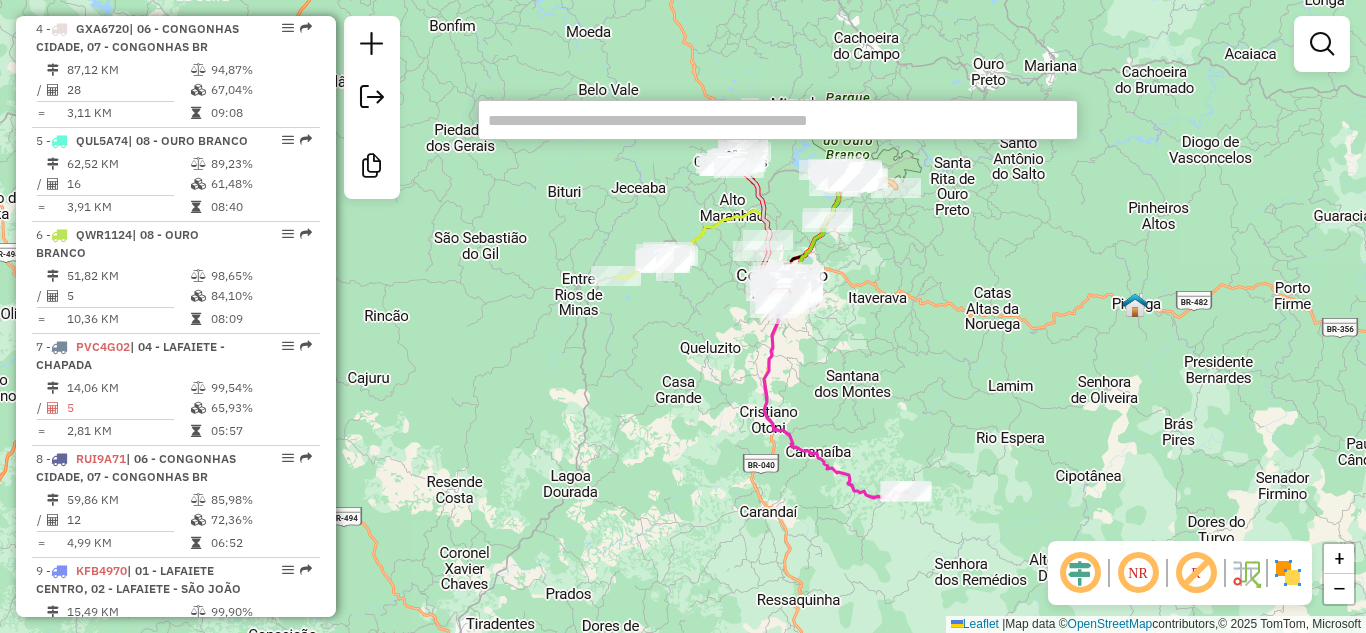 paste on "*****" 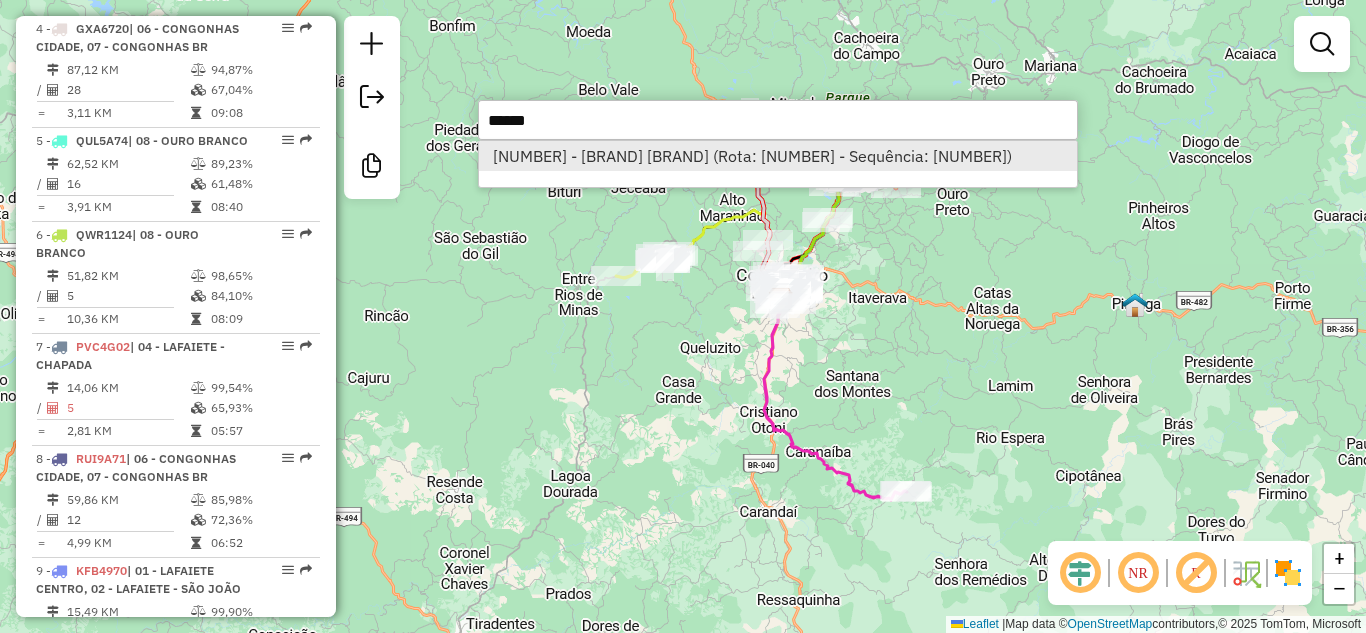 type on "*****" 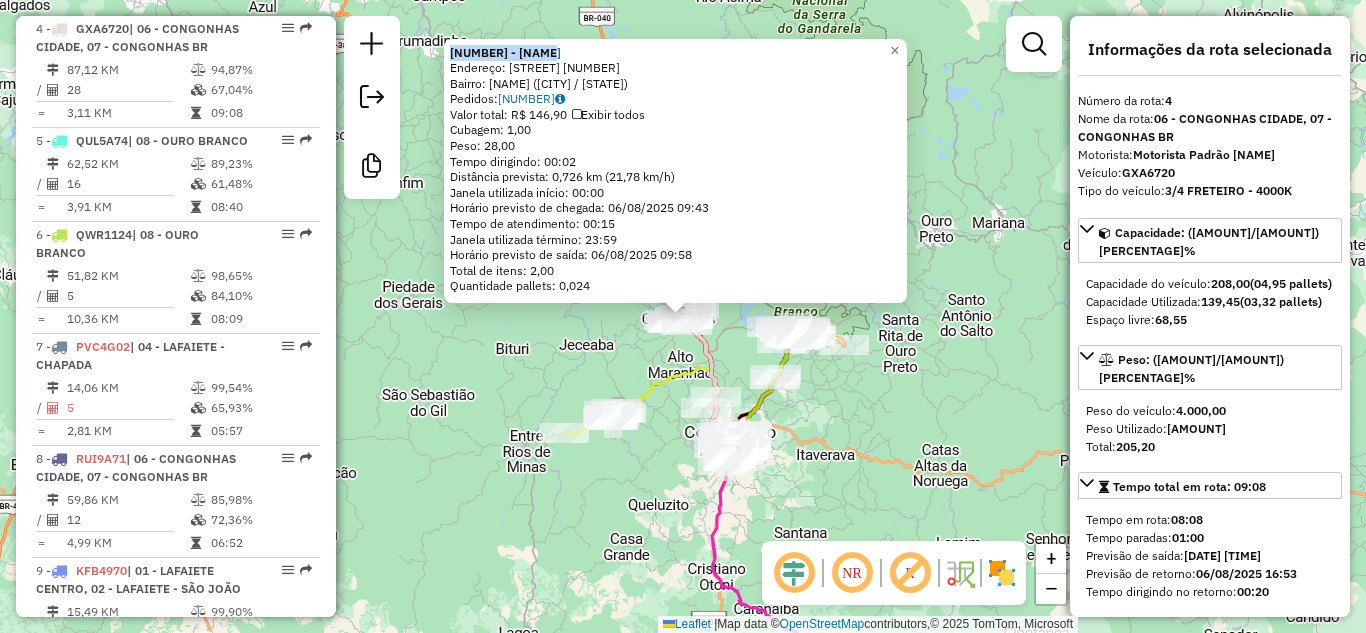drag, startPoint x: 569, startPoint y: 48, endPoint x: 453, endPoint y: 48, distance: 116 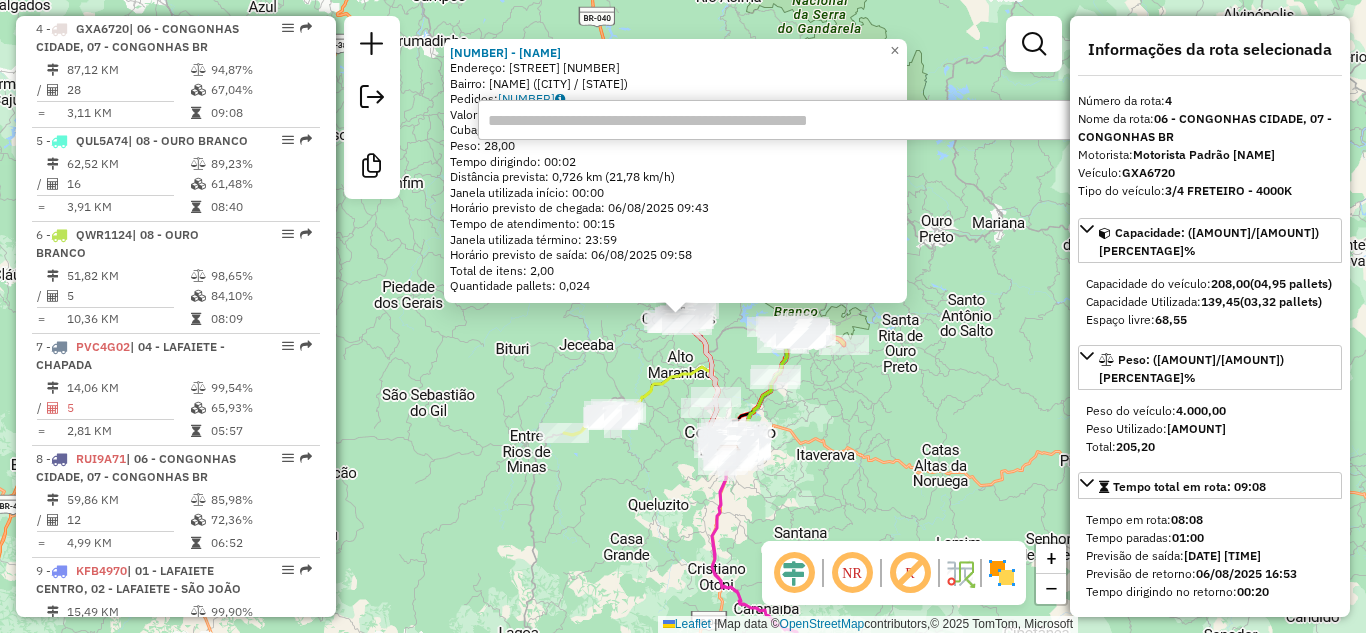 paste on "****" 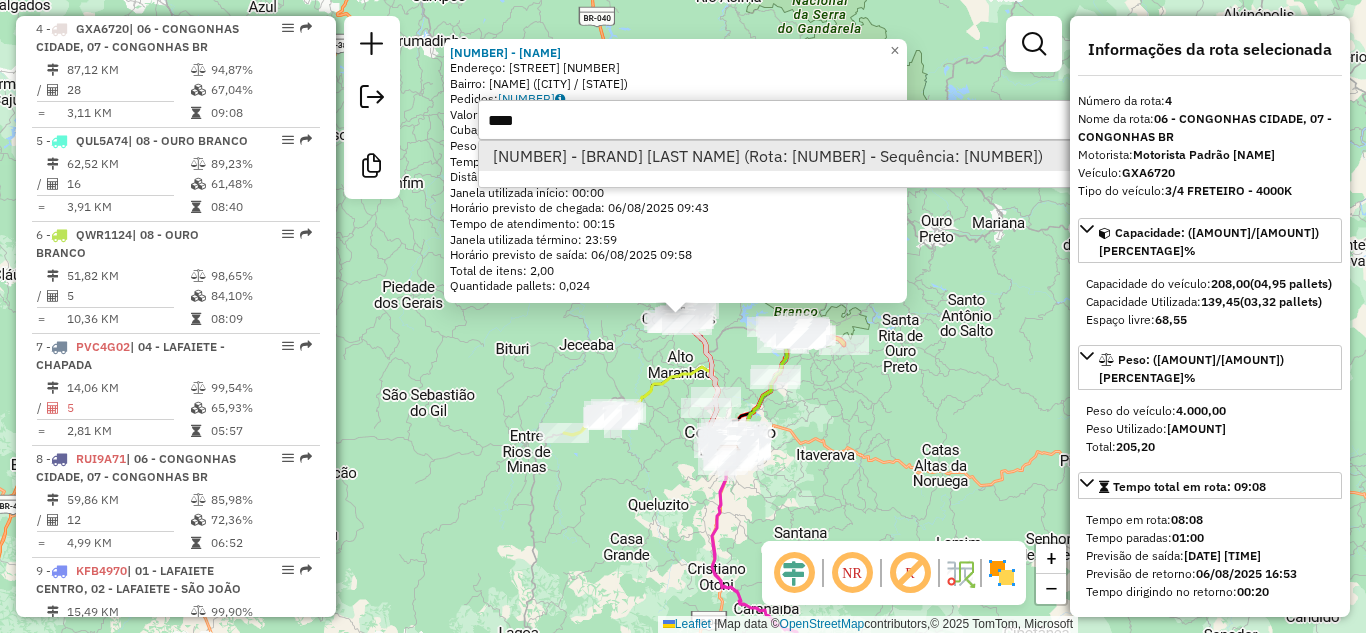 click on "[NUMBER] - [BRAND] [LAST NAME] (Rota: [NUMBER] - Sequência: [NUMBER])" at bounding box center (778, 156) 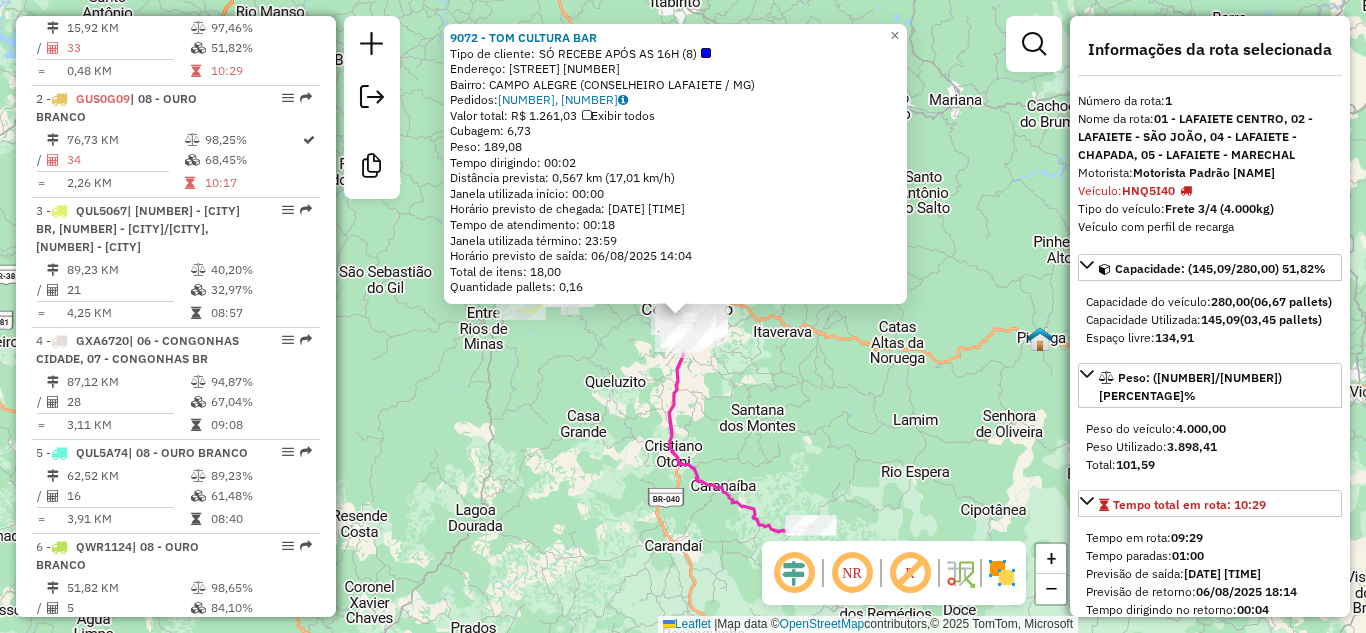 scroll, scrollTop: 788, scrollLeft: 0, axis: vertical 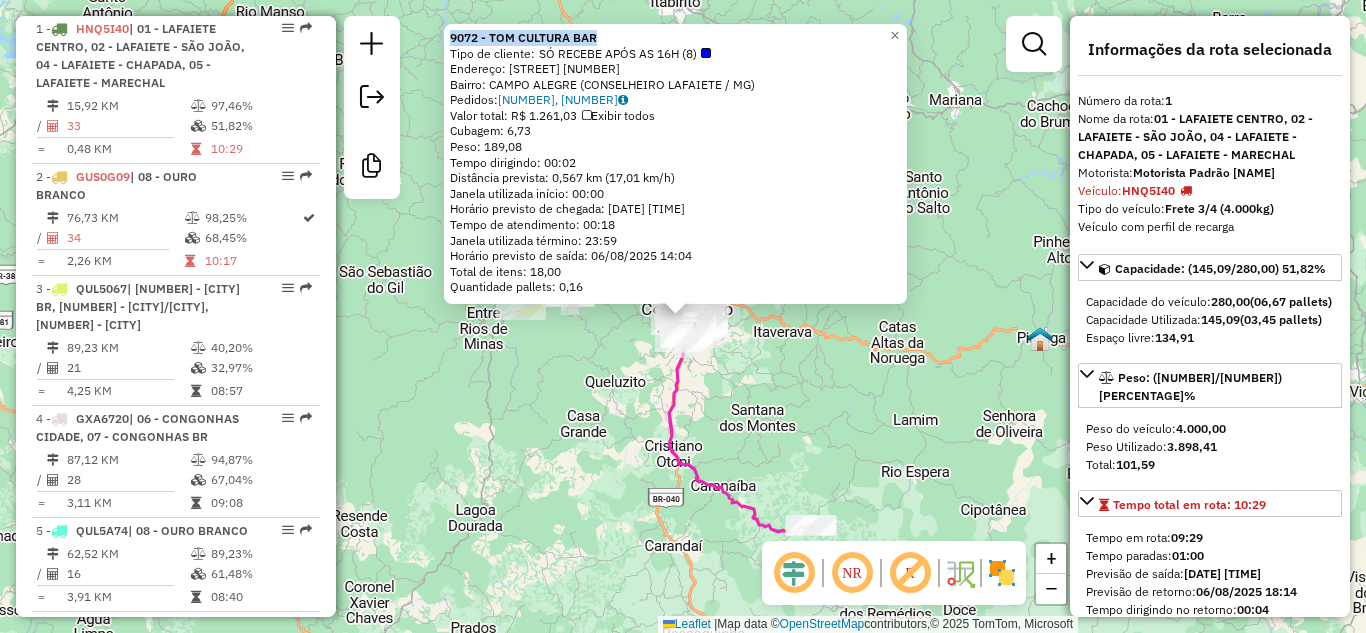 drag, startPoint x: 617, startPoint y: 36, endPoint x: 452, endPoint y: 36, distance: 165 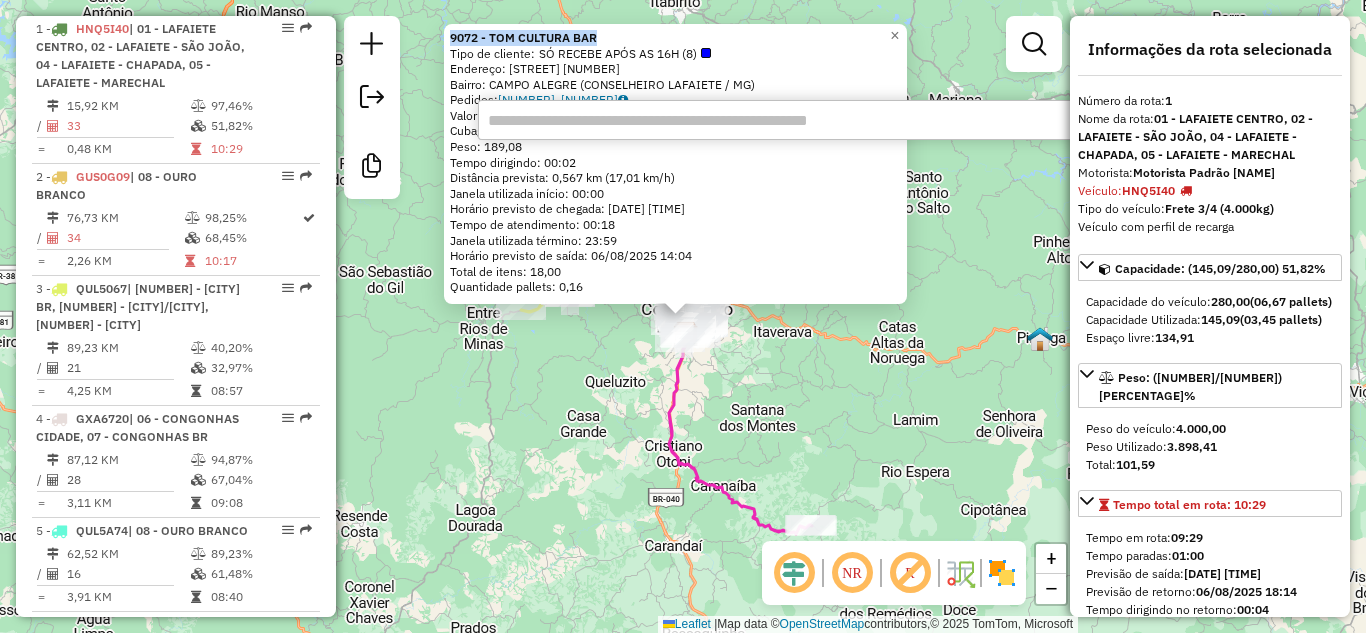 paste on "****" 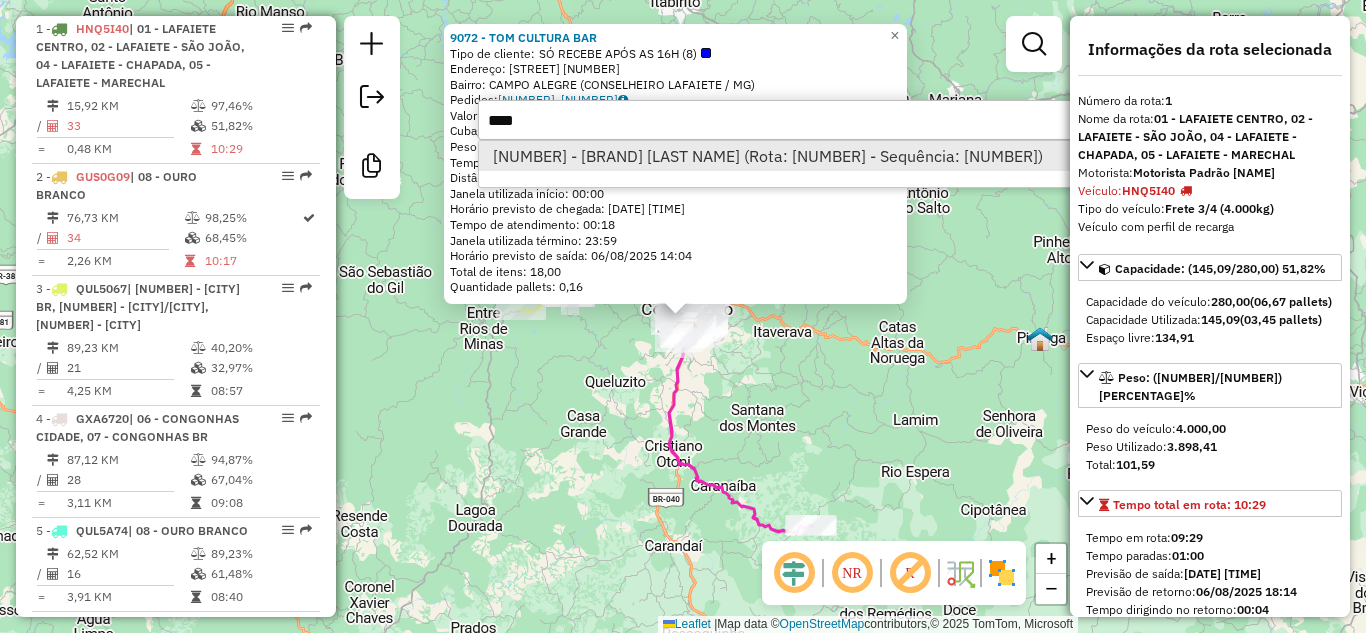 type on "****" 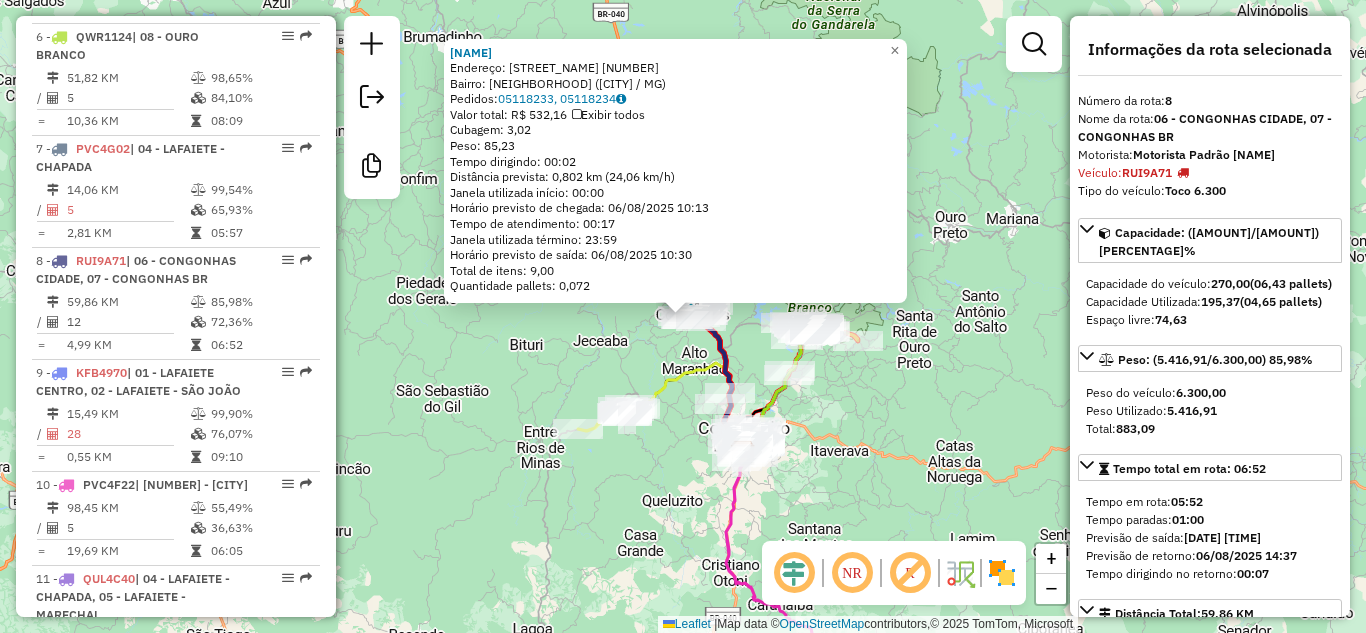 scroll, scrollTop: 1626, scrollLeft: 0, axis: vertical 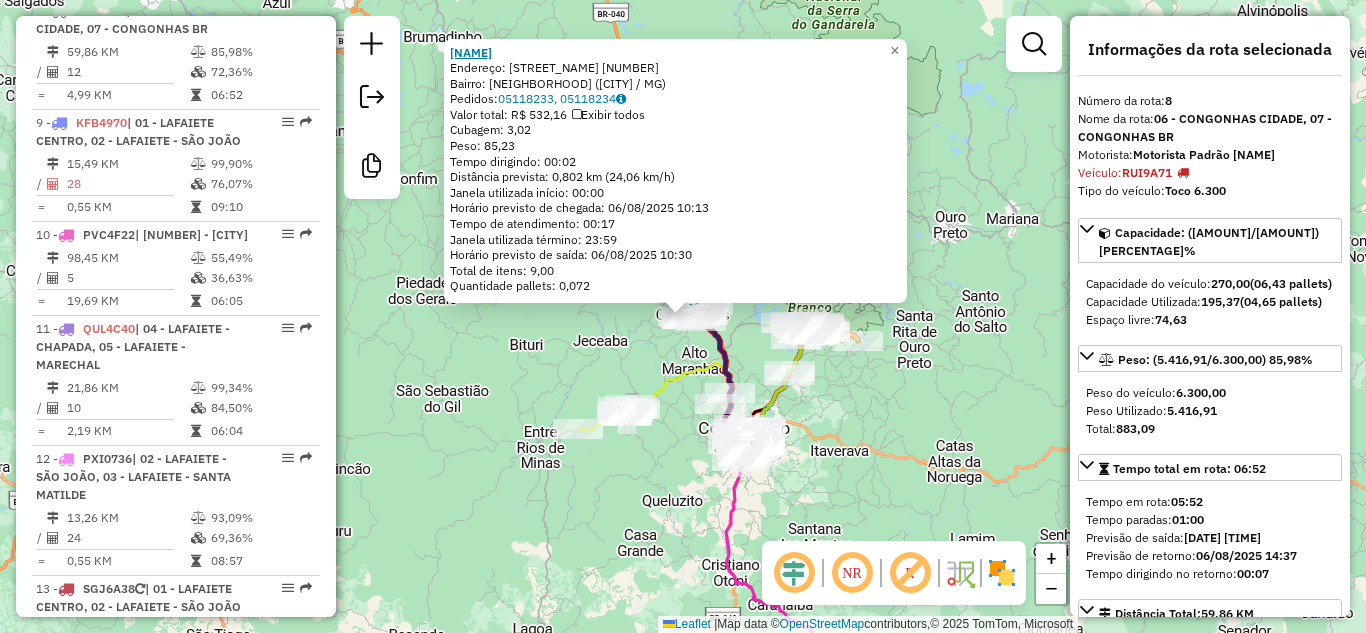 drag, startPoint x: 603, startPoint y: 52, endPoint x: 459, endPoint y: 46, distance: 144.12494 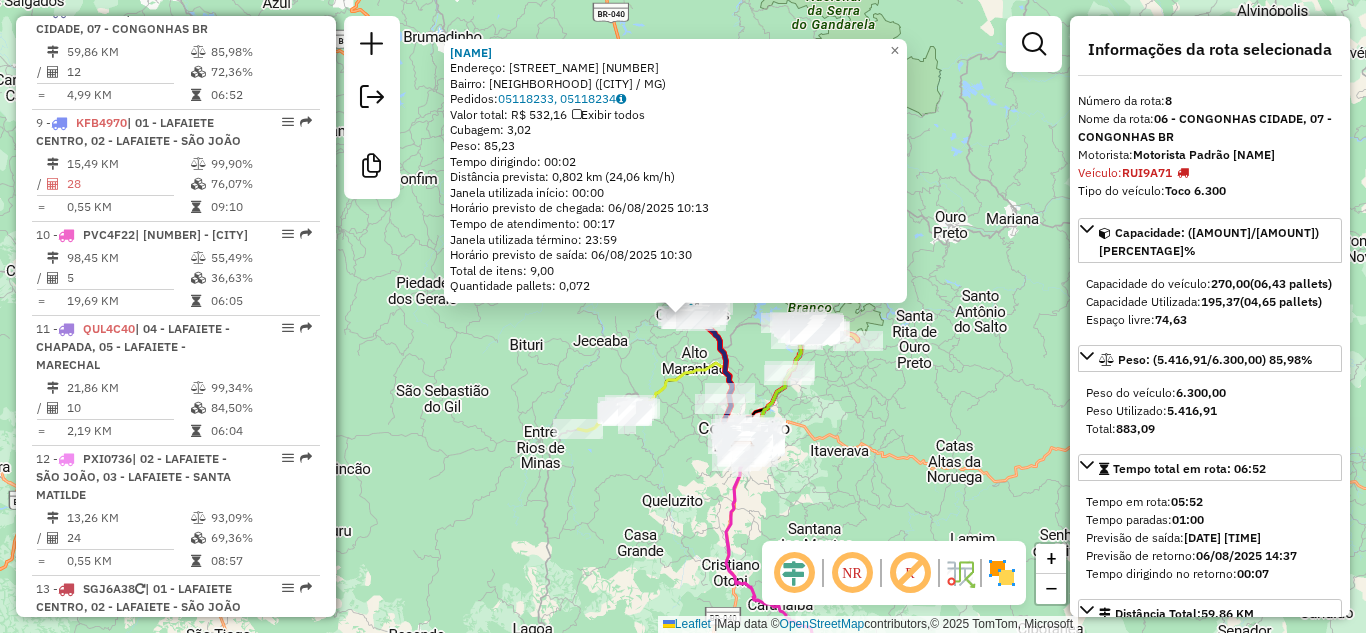 copy on "[NAME]" 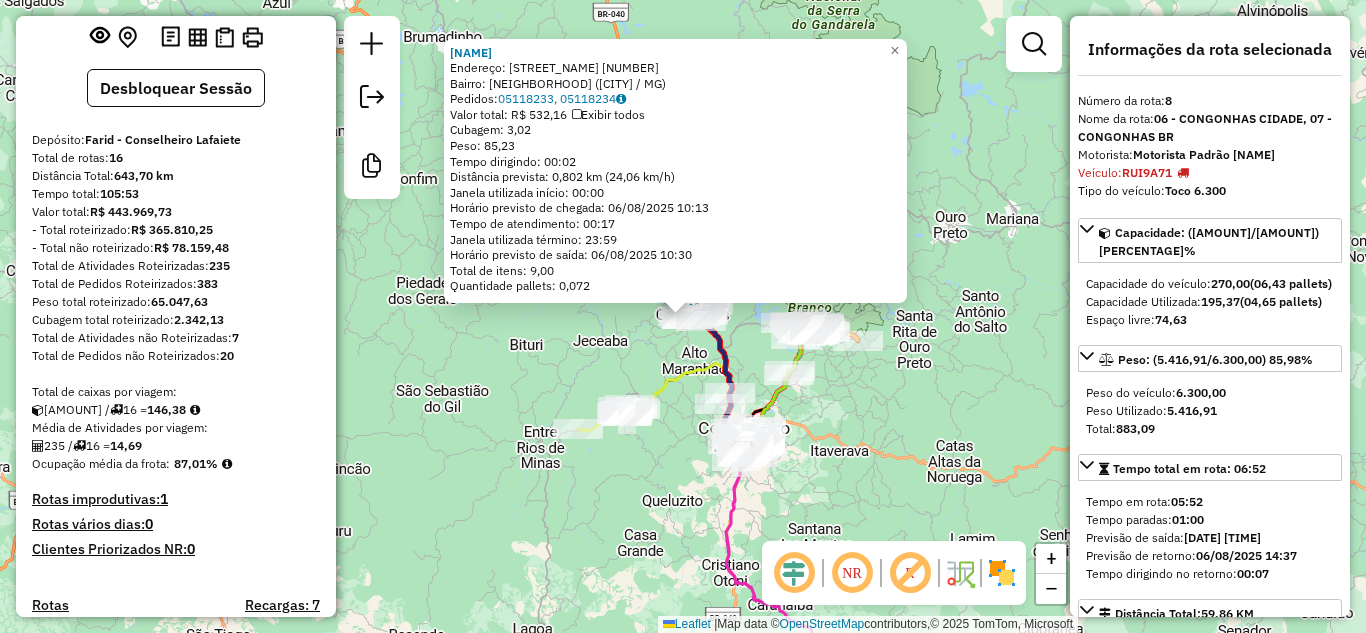 scroll, scrollTop: 0, scrollLeft: 0, axis: both 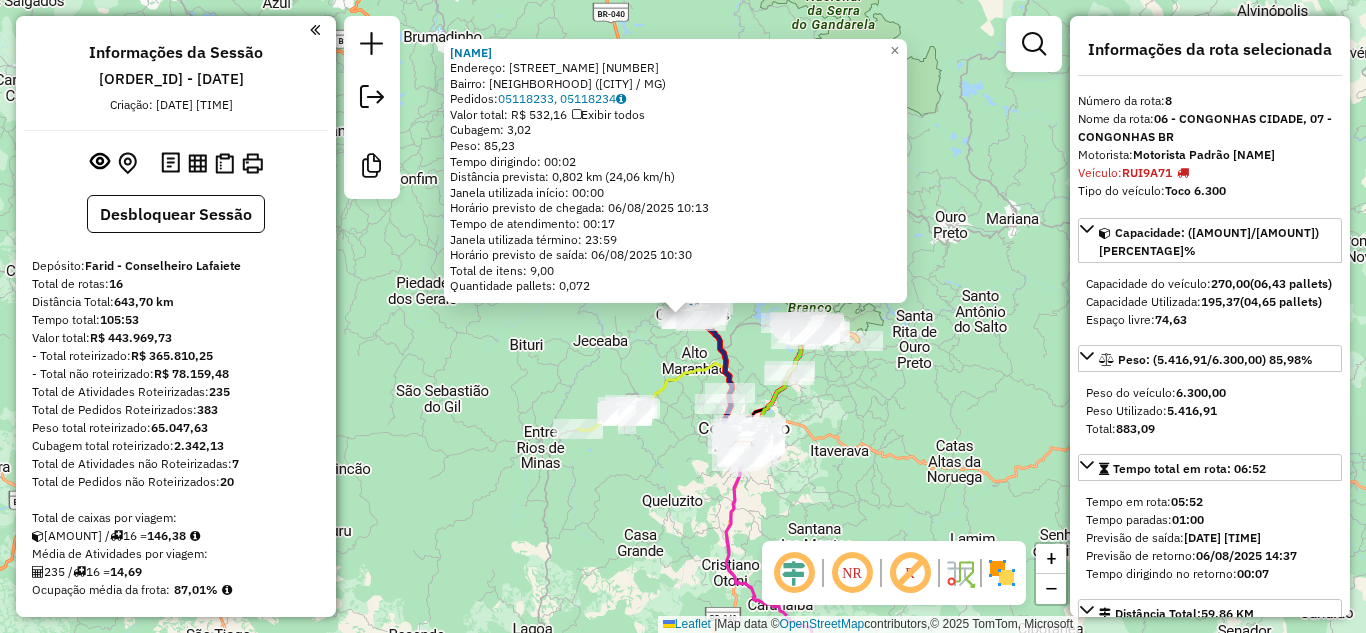 click on "[NUMBER] - [BRAND] [LAST NAME]  Endereço:  Av [STREET] [NUMBER]   Bairro: [NEIGHBORHOOD] ([CITY] / MG)   Pedidos:  [NUMBER], [NUMBER]   Valor total: R$ 532,16   Exibir todos   Cubagem: 3,02  Peso: 85,23  Tempo dirigindo: 00:02   Distância prevista: 0,802 km (24,06 km/h)   Janela utilizada início: 00:00   Horário previsto de chegada: 06/08/2025 10:13   Tempo de atendimento: 00:17   Janela utilizada término: 23:59   Horário previsto de saída: 06/08/2025 10:30   Total de itens: 9,00   Quantidade pallets: 0,072  × Janela de atendimento Grade de atendimento Capacidade Transportadoras Veículos Cliente Pedidos  Rotas Selecione os dias de semana para filtrar as janelas de atendimento  Seg   Ter   Qua   Qui   Sex   Sáb   Dom  Informe o período da janela de atendimento: De: Até:  Filtrar exatamente a janela do cliente  Considerar janela de atendimento padrão  Selecione os dias de semana para filtrar as grades de atendimento  Seg   Ter   Qua   Qui   Sex   Sáb   Dom   Considerar clientes sem dia de atendimento cadastrado" 